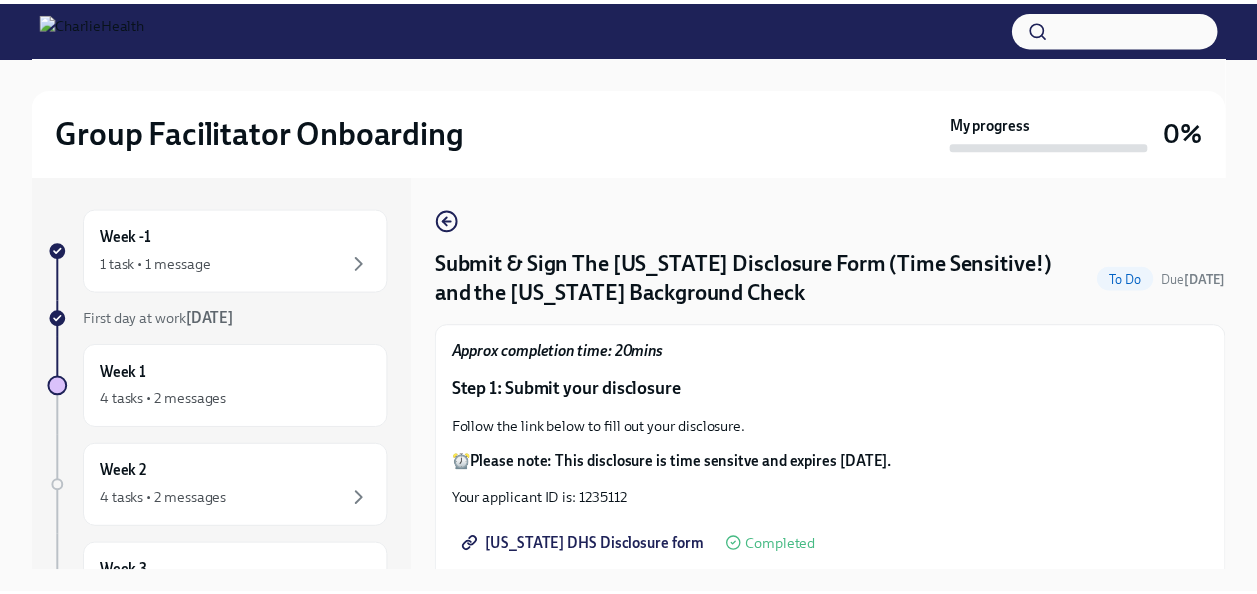 scroll, scrollTop: 0, scrollLeft: 0, axis: both 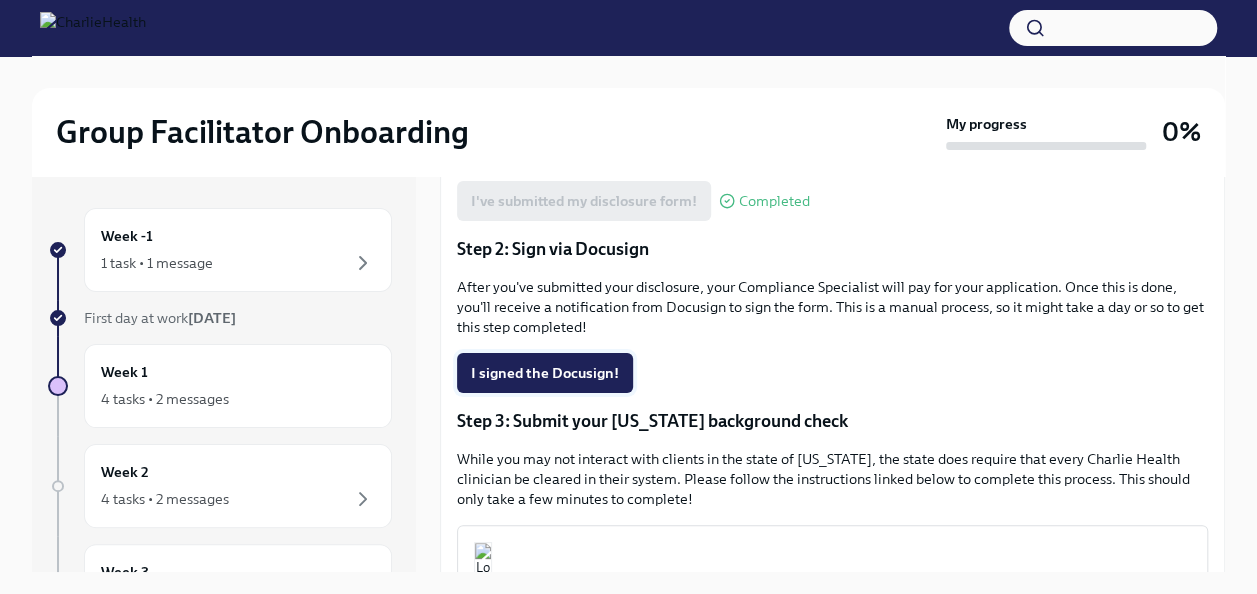 click on "I signed the Docusign!" at bounding box center (545, 373) 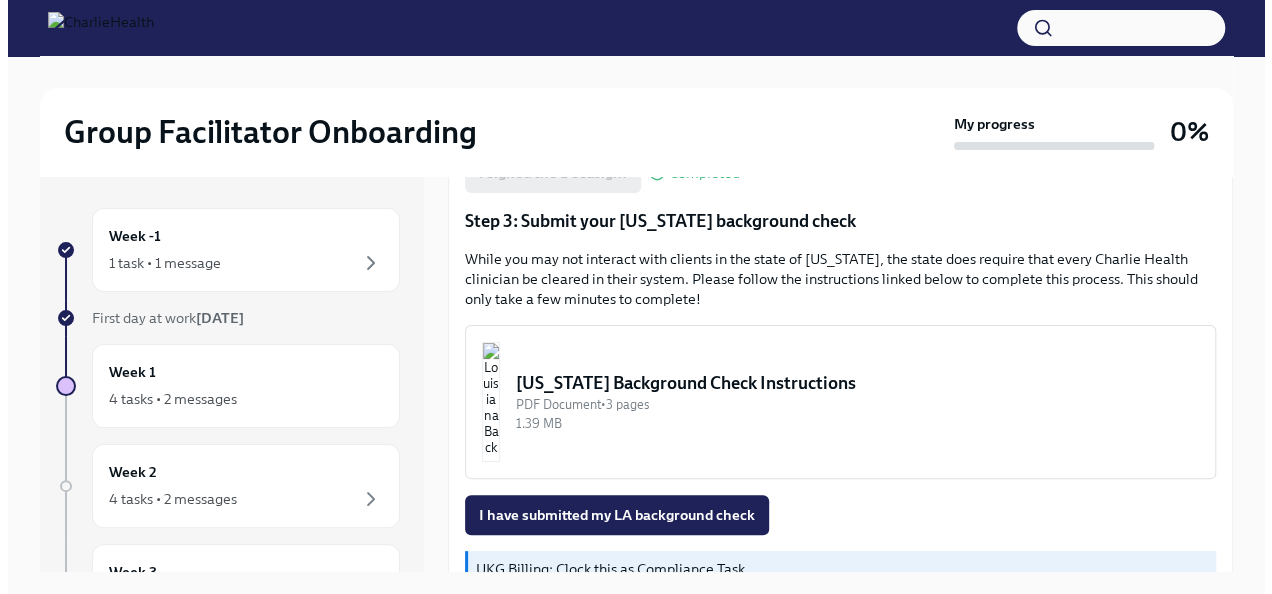 scroll, scrollTop: 648, scrollLeft: 0, axis: vertical 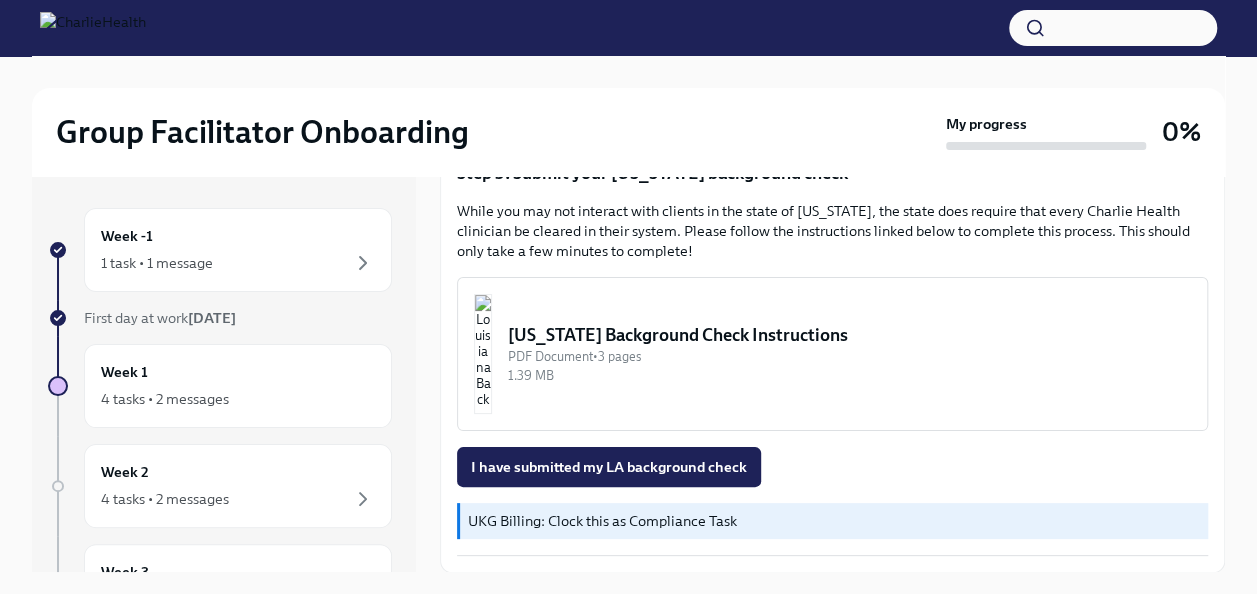 click at bounding box center [483, 354] 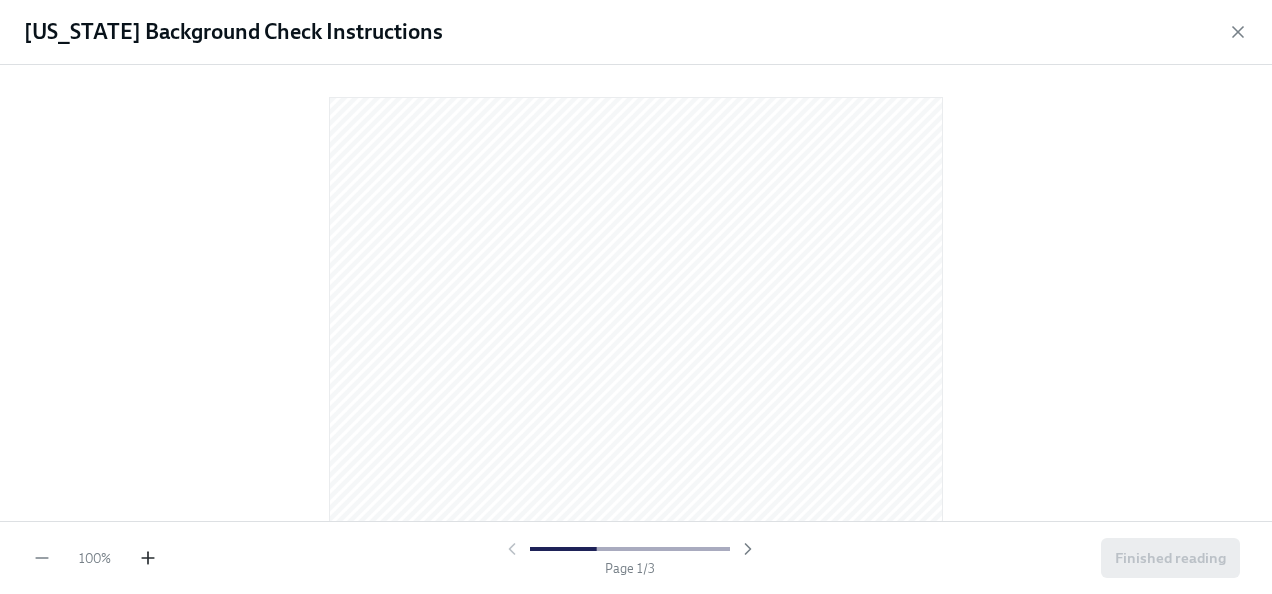 click 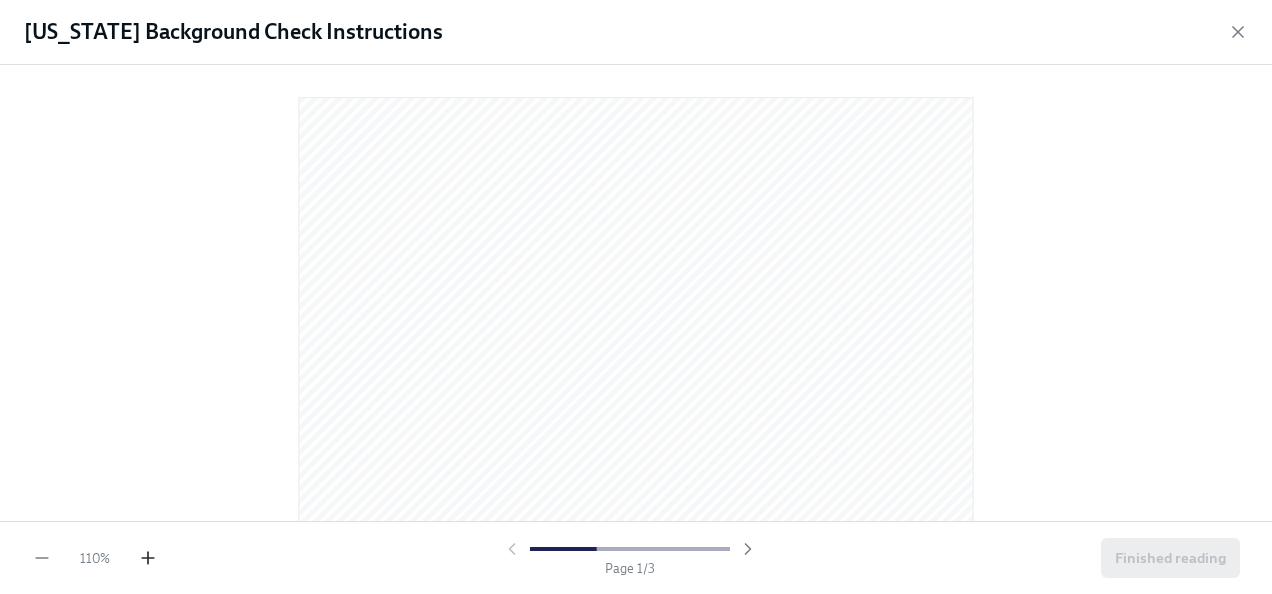 click 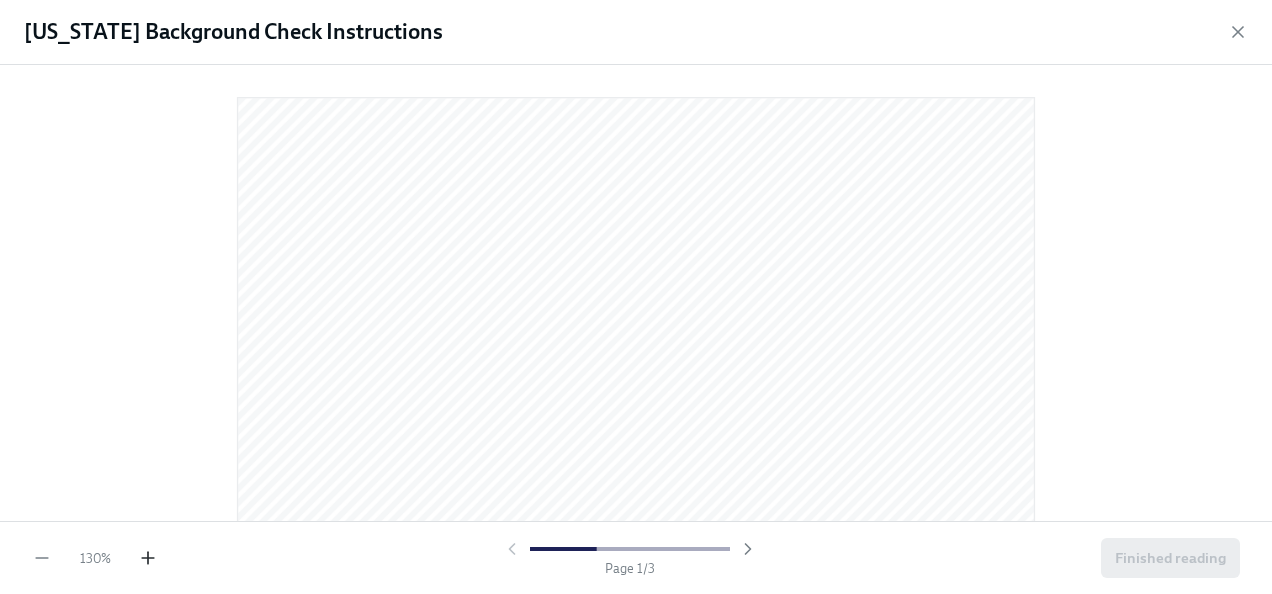 click 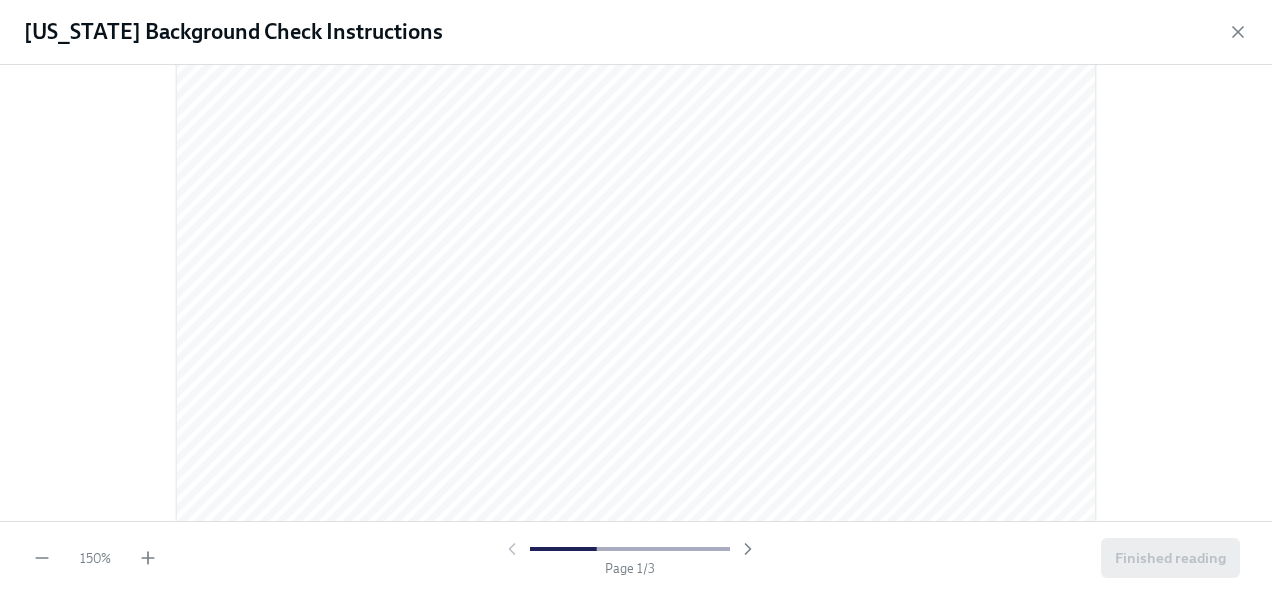 scroll, scrollTop: 400, scrollLeft: 0, axis: vertical 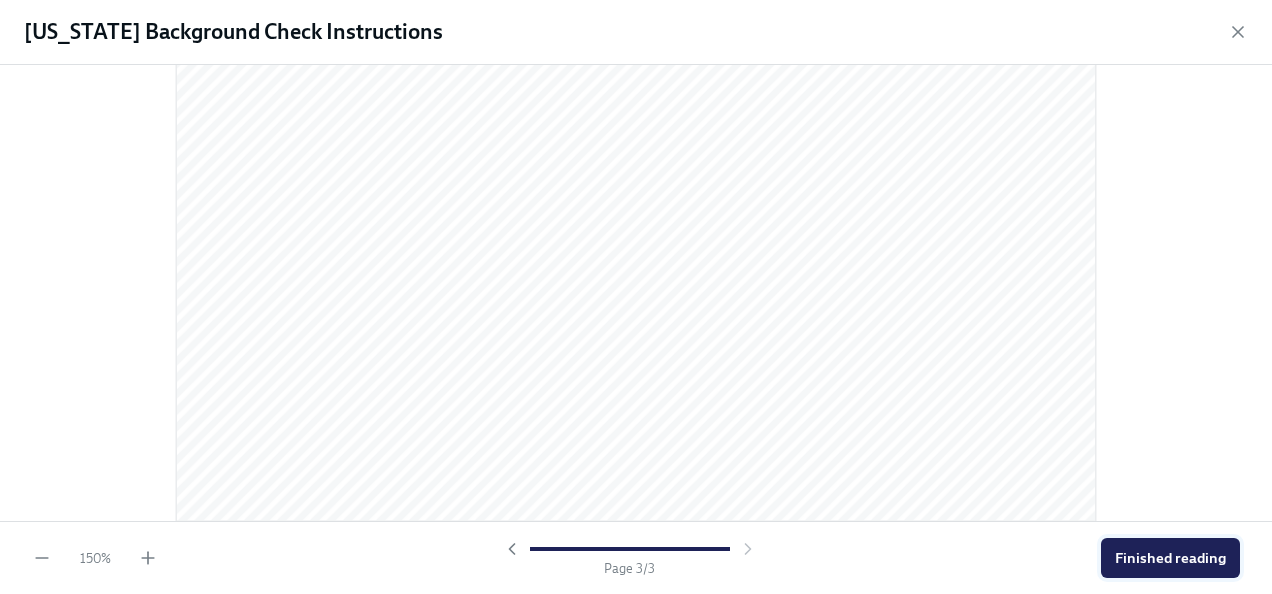 click on "Finished reading" at bounding box center (1170, 558) 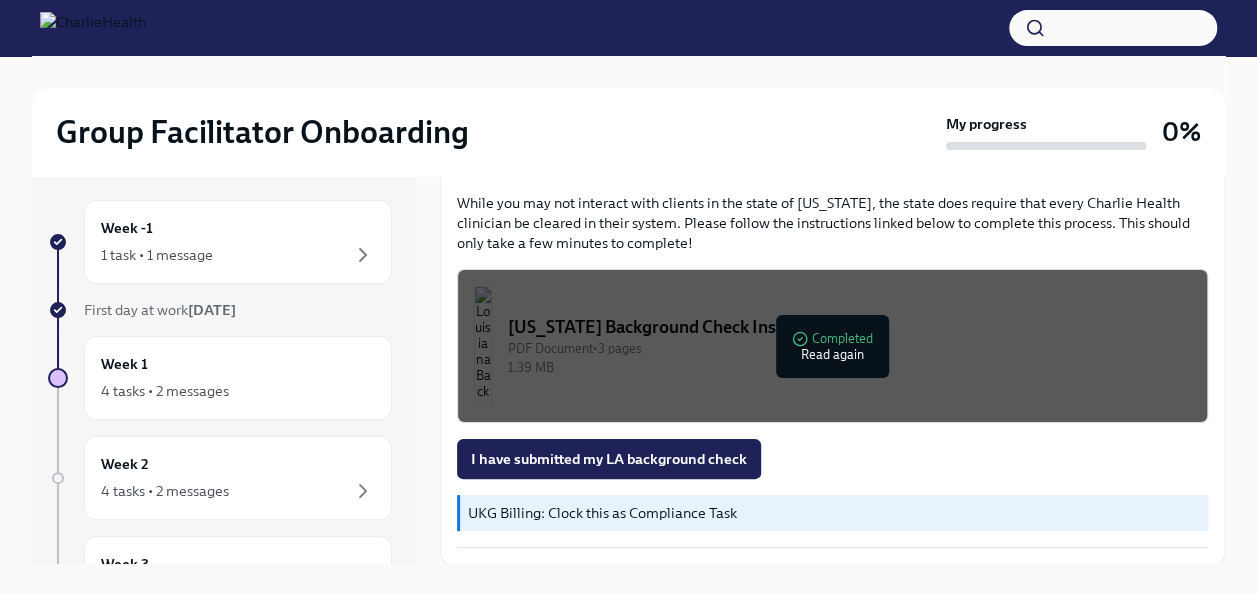 scroll, scrollTop: 34, scrollLeft: 0, axis: vertical 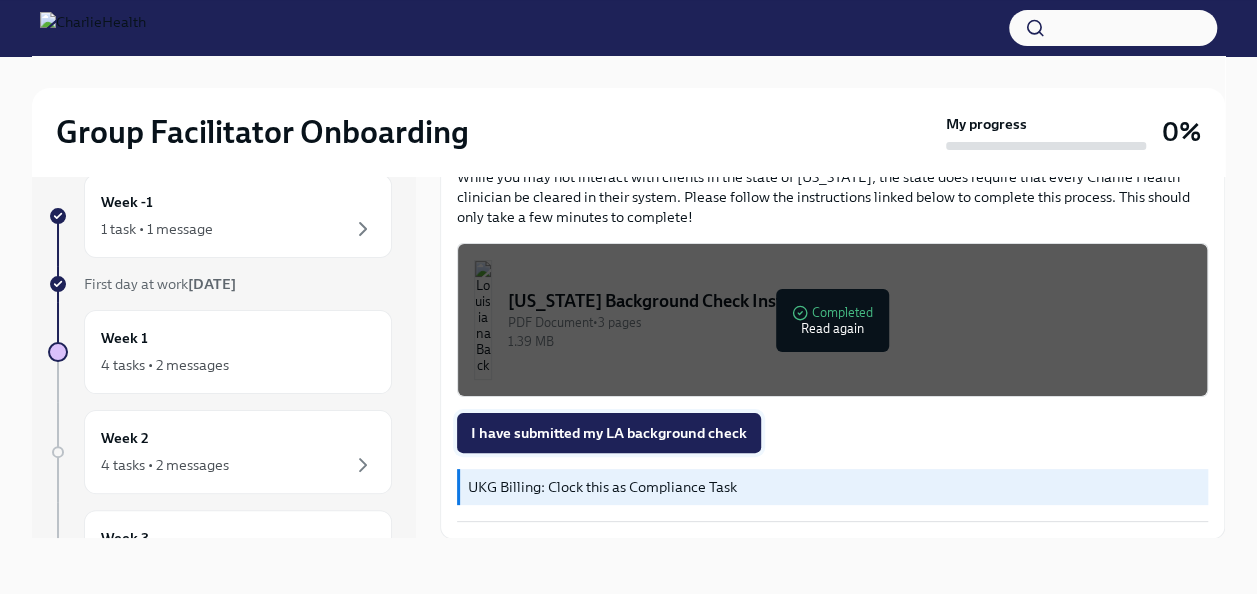 click on "I have submitted my LA background check" at bounding box center [609, 433] 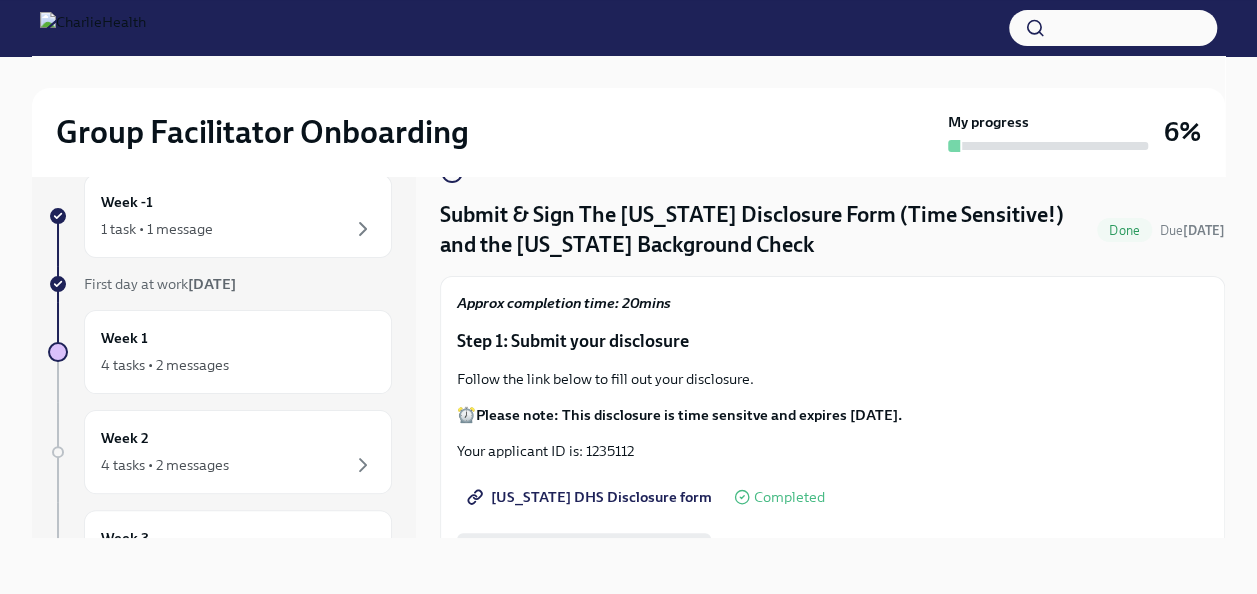 scroll, scrollTop: 0, scrollLeft: 0, axis: both 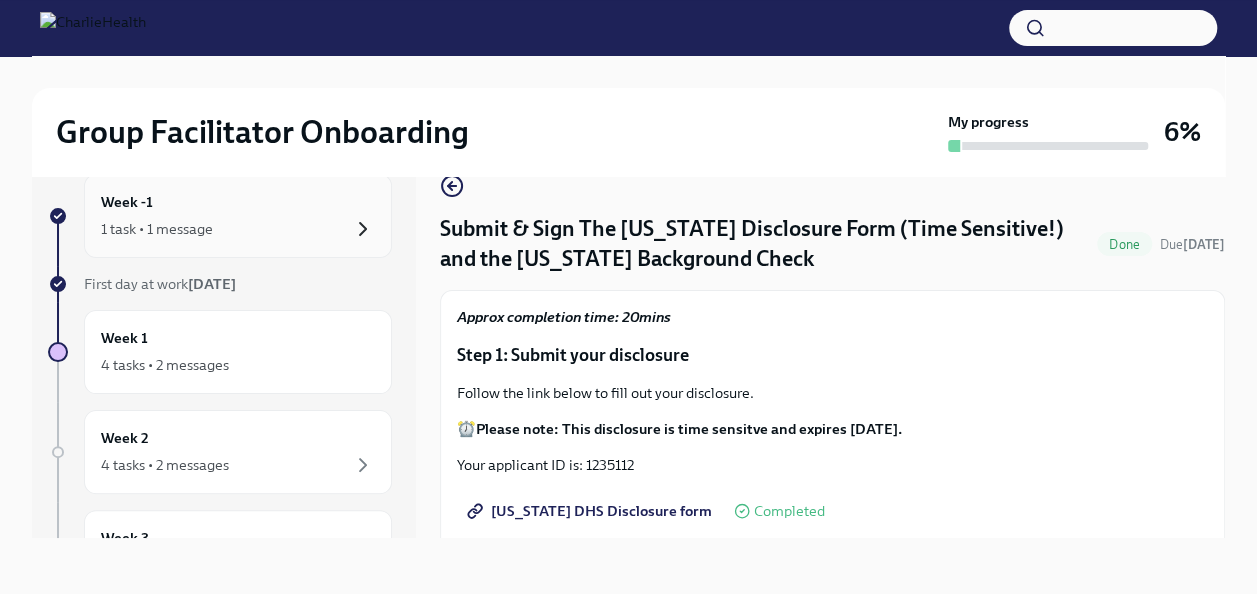 click 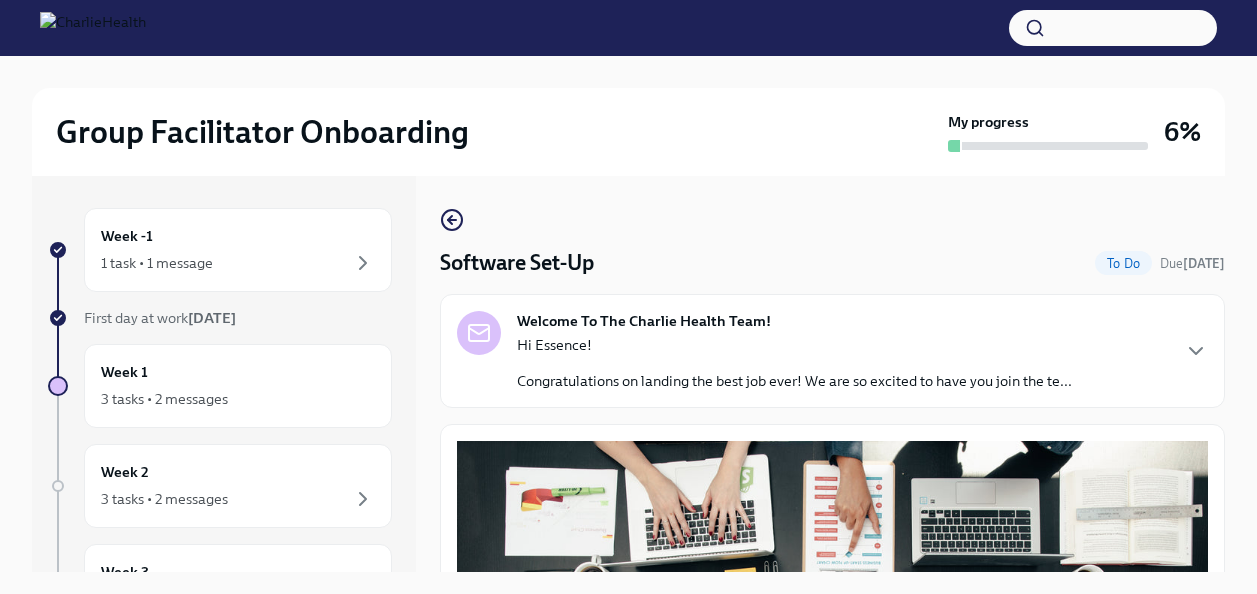 scroll, scrollTop: 34, scrollLeft: 0, axis: vertical 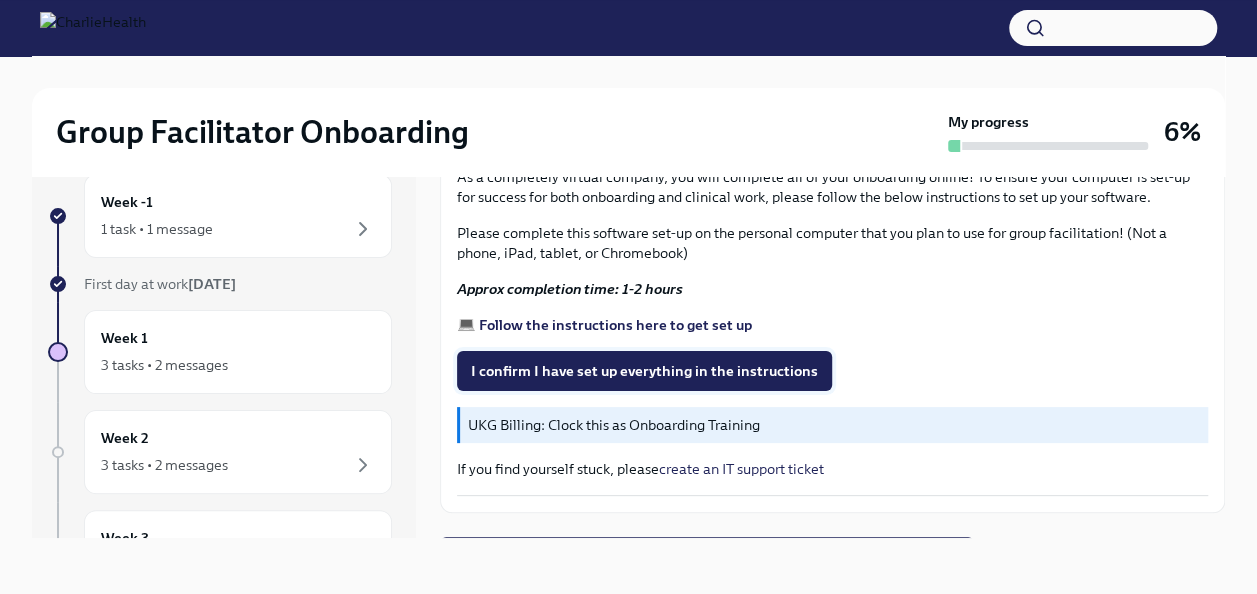 click on "I confirm I have set up everything in the instructions" at bounding box center (644, 371) 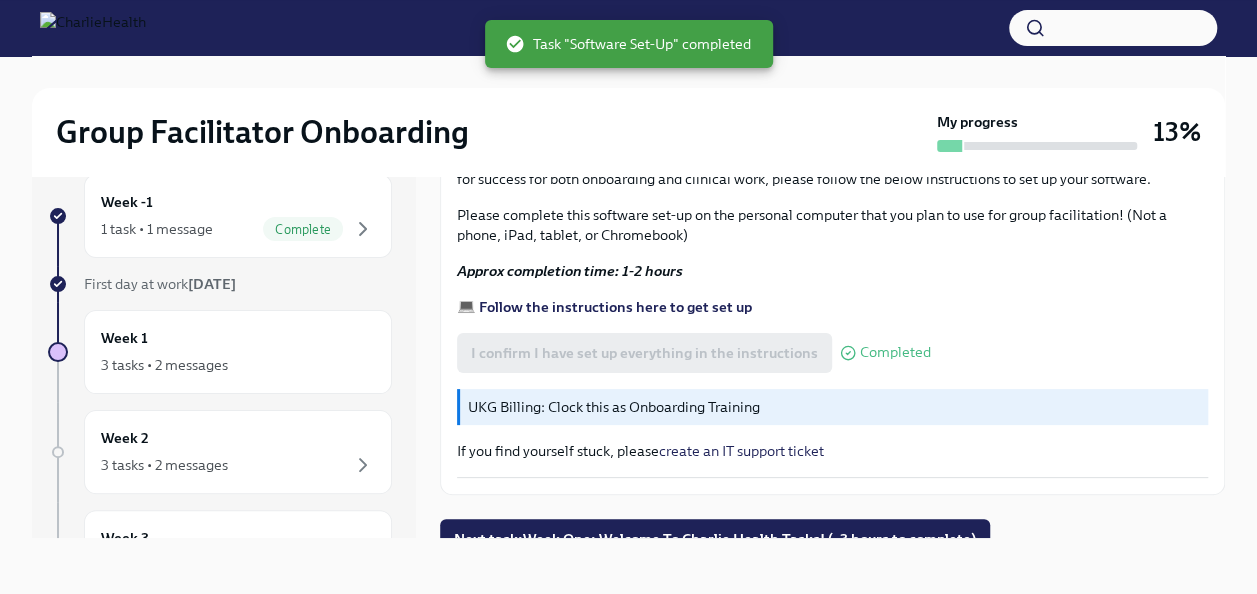 scroll, scrollTop: 728, scrollLeft: 0, axis: vertical 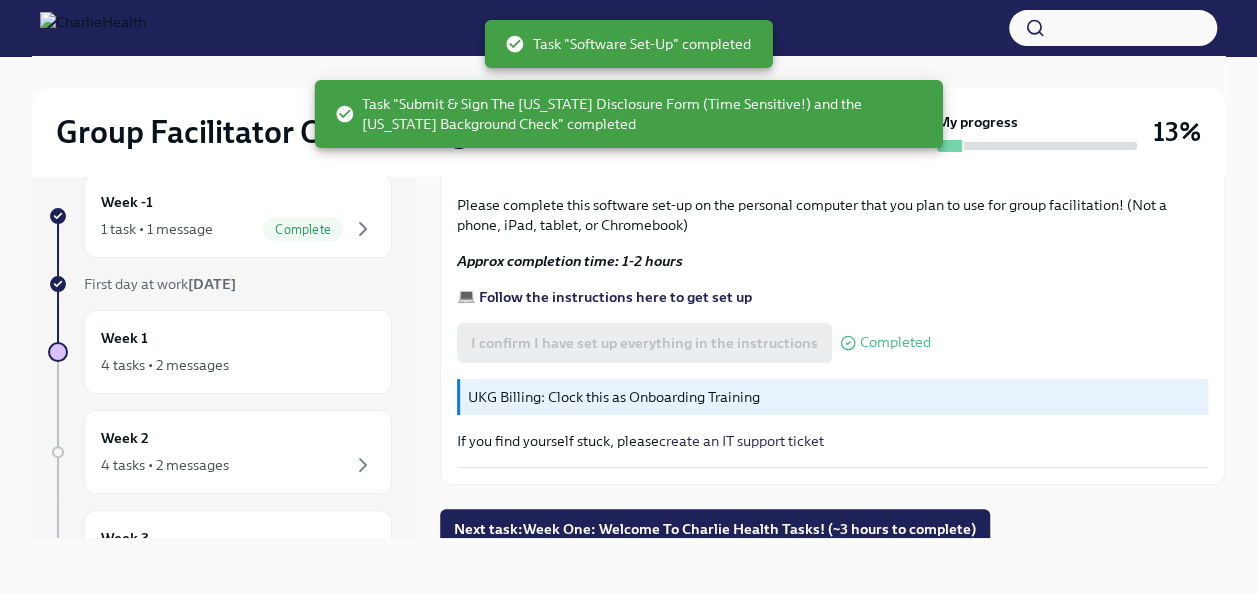 click on "UKG Billing: Clock this as Onboarding Training" at bounding box center [834, 397] 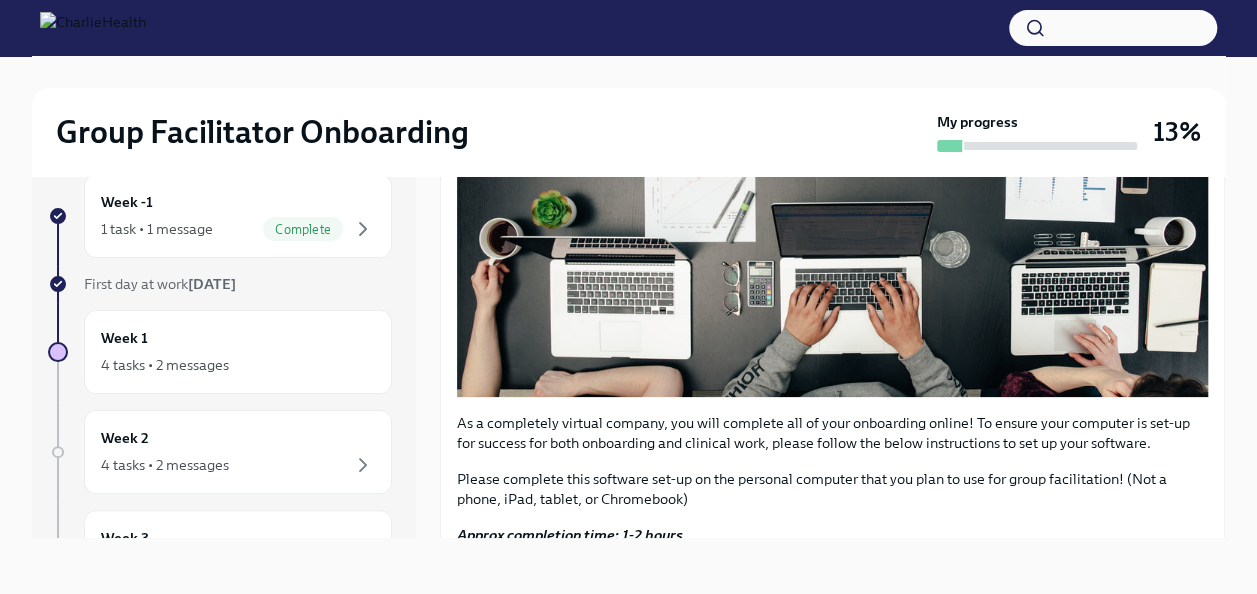 scroll, scrollTop: 328, scrollLeft: 0, axis: vertical 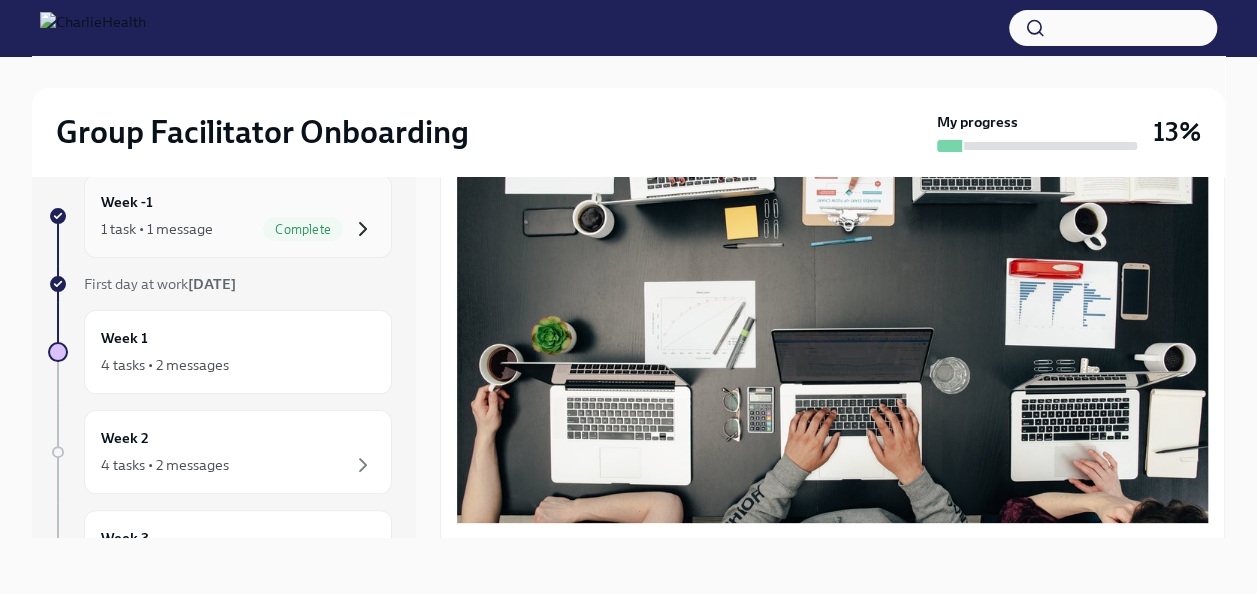 click 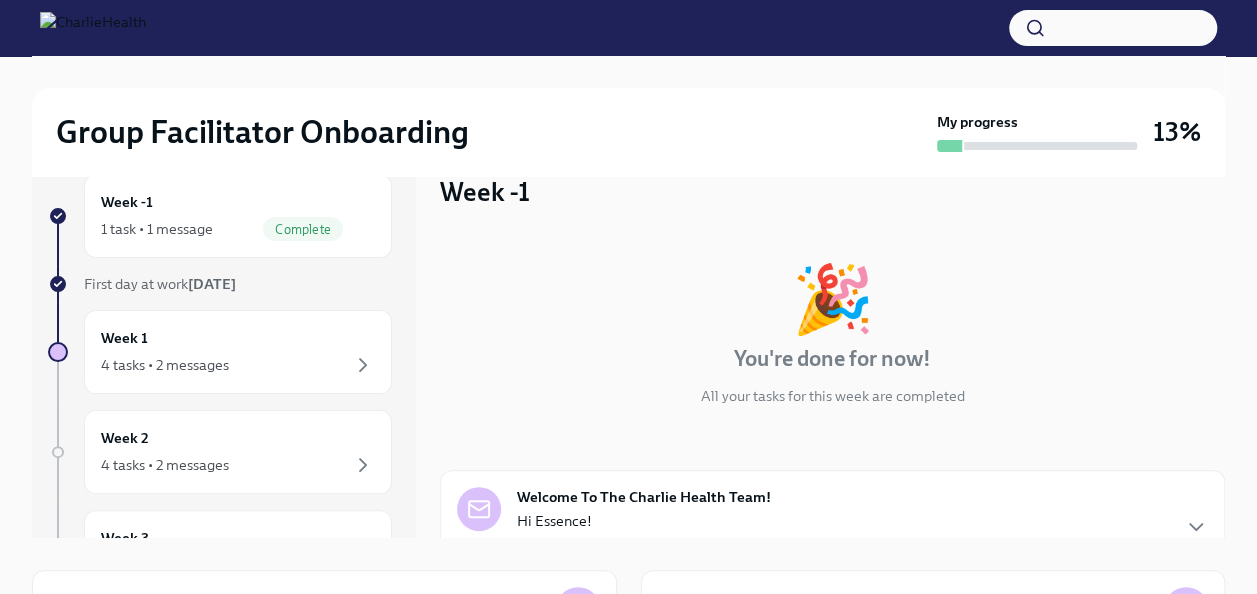 scroll, scrollTop: 188, scrollLeft: 0, axis: vertical 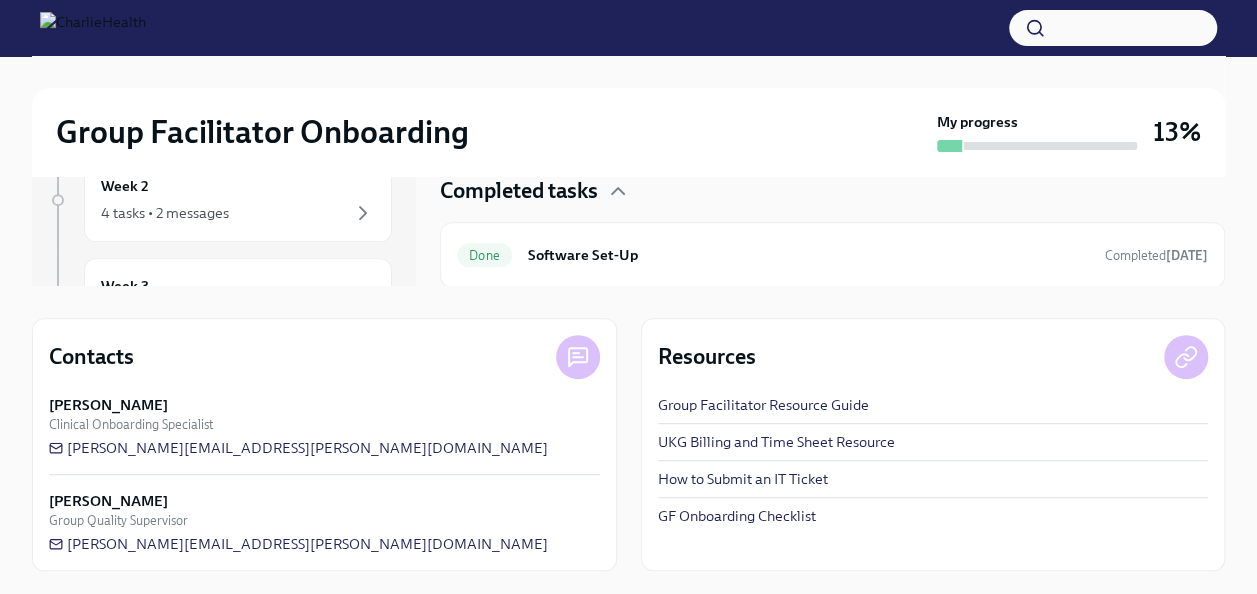 click on "UKG Billing and Time Sheet Resource" at bounding box center [776, 442] 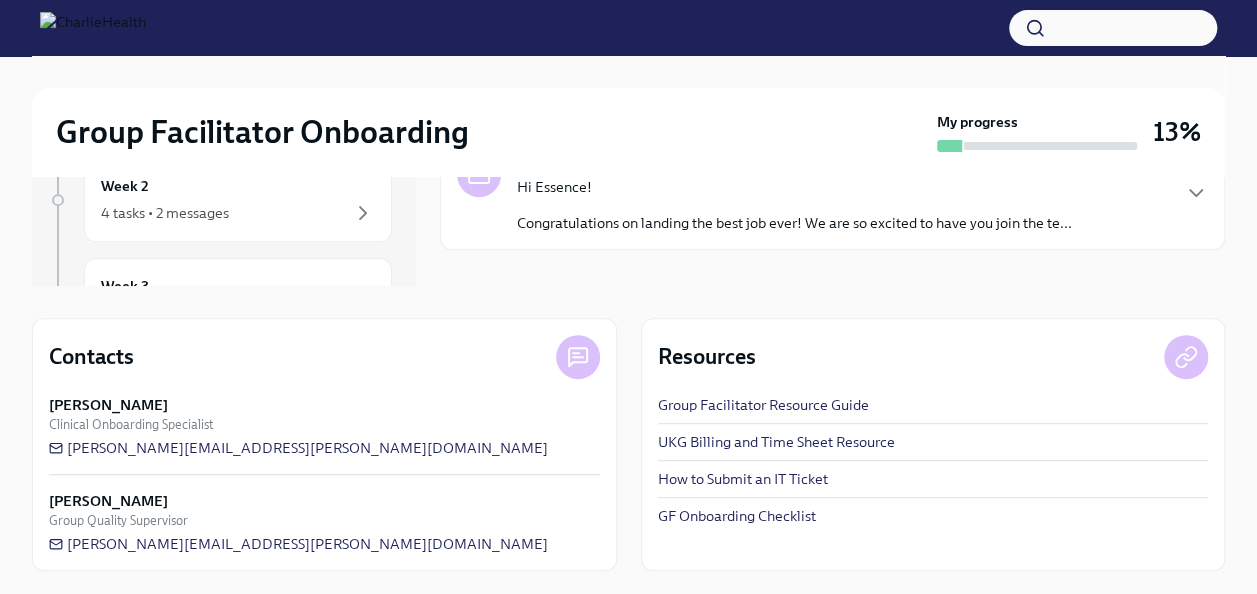 scroll, scrollTop: 0, scrollLeft: 0, axis: both 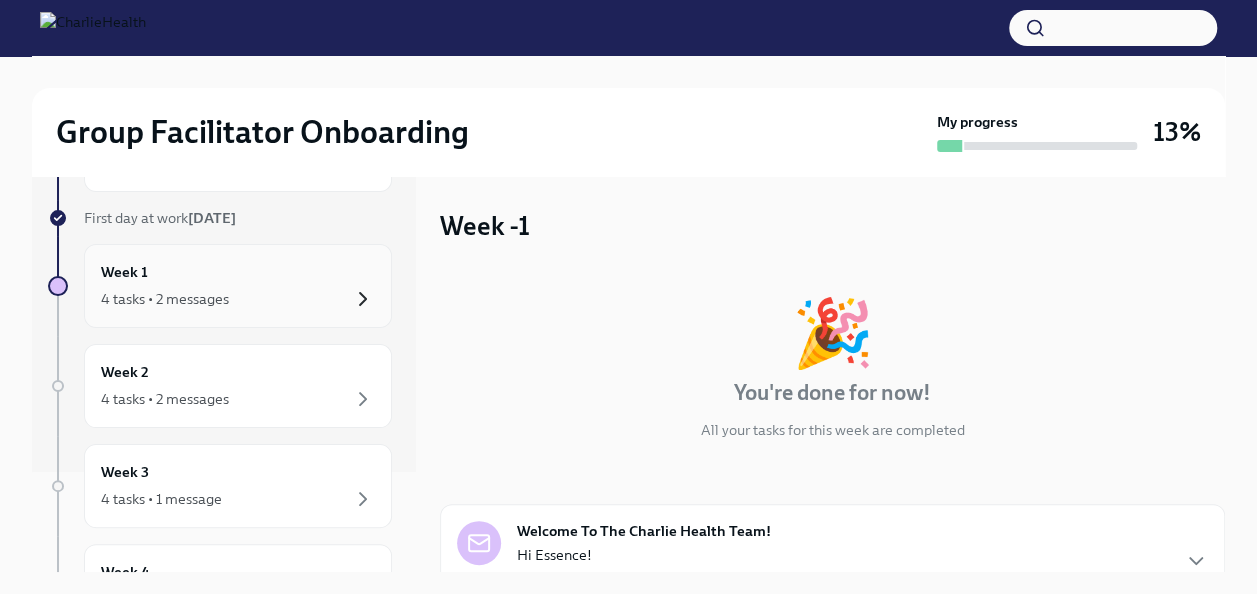 click 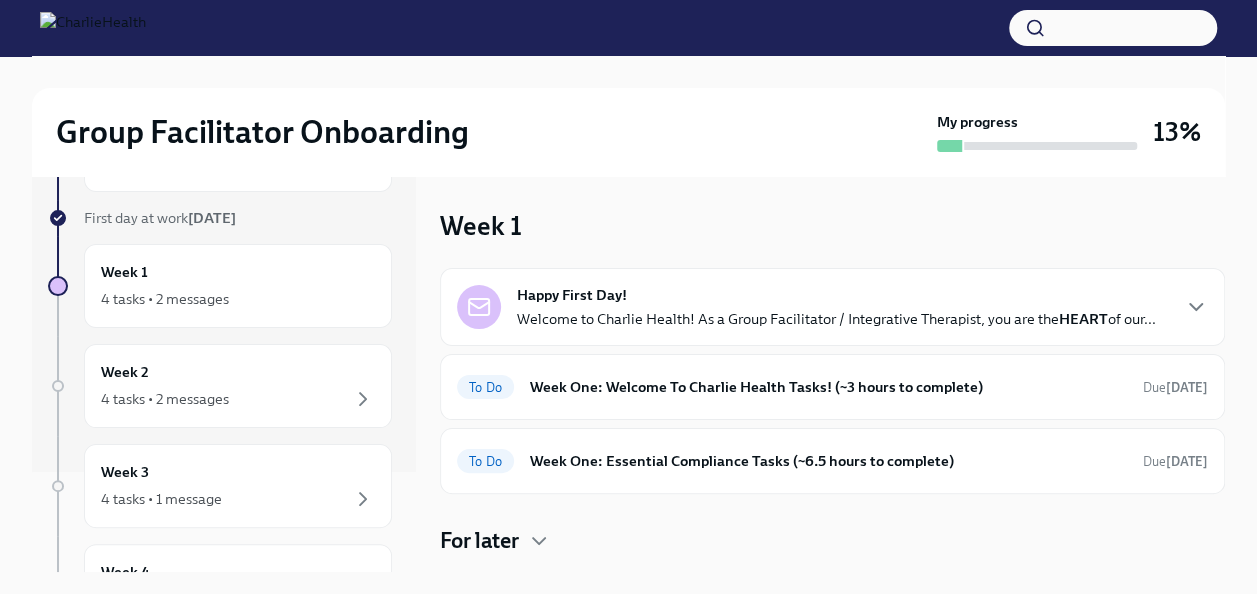 scroll, scrollTop: 64, scrollLeft: 0, axis: vertical 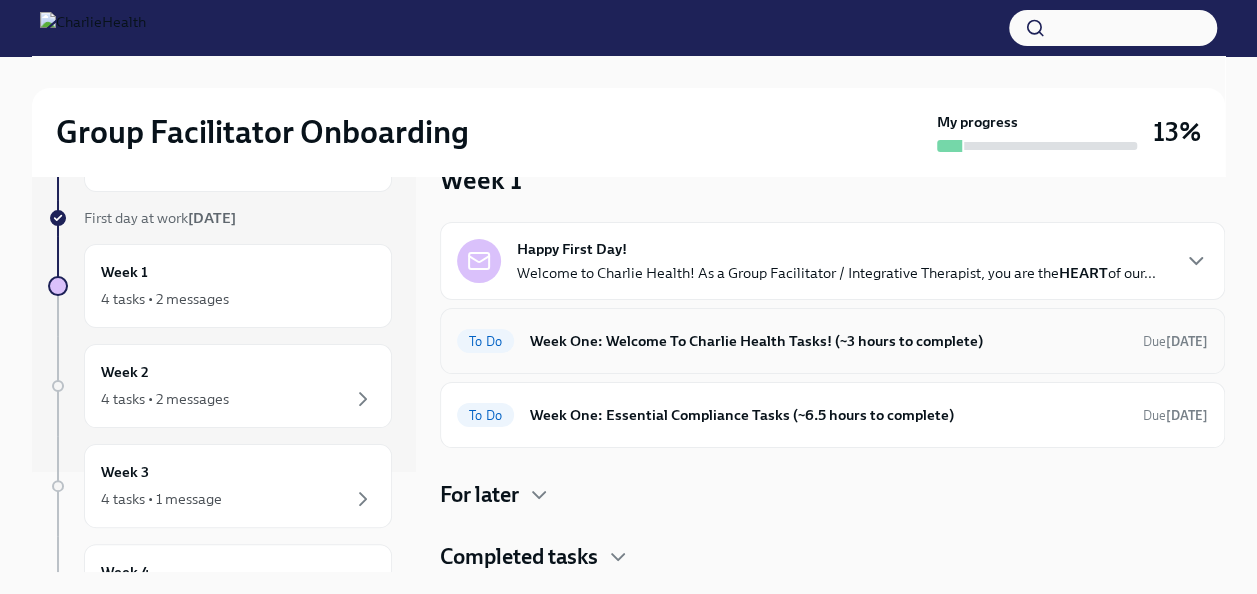 click on "Week One: Welcome To Charlie Health Tasks! (~3 hours to complete)" at bounding box center [828, 341] 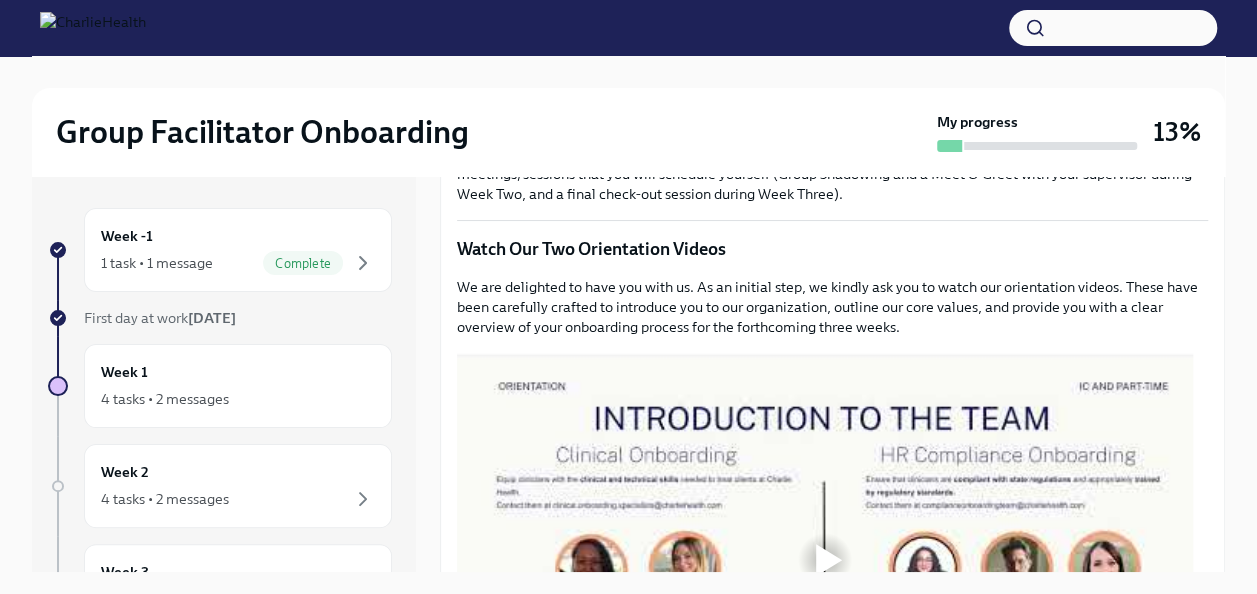 scroll, scrollTop: 1100, scrollLeft: 0, axis: vertical 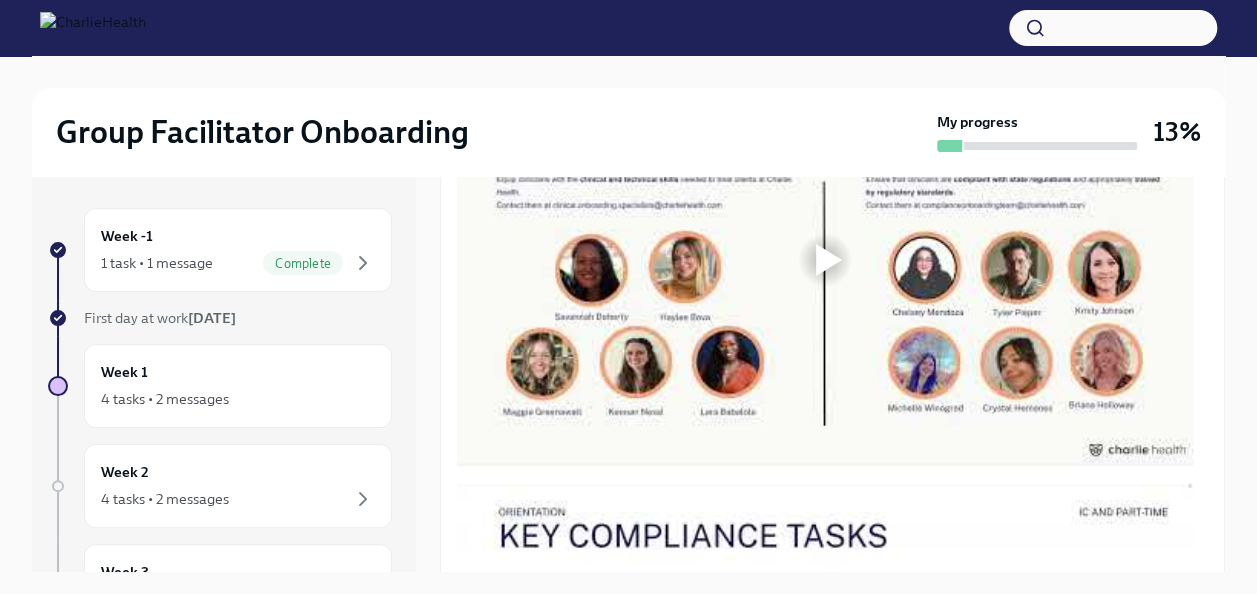 click at bounding box center [829, 260] 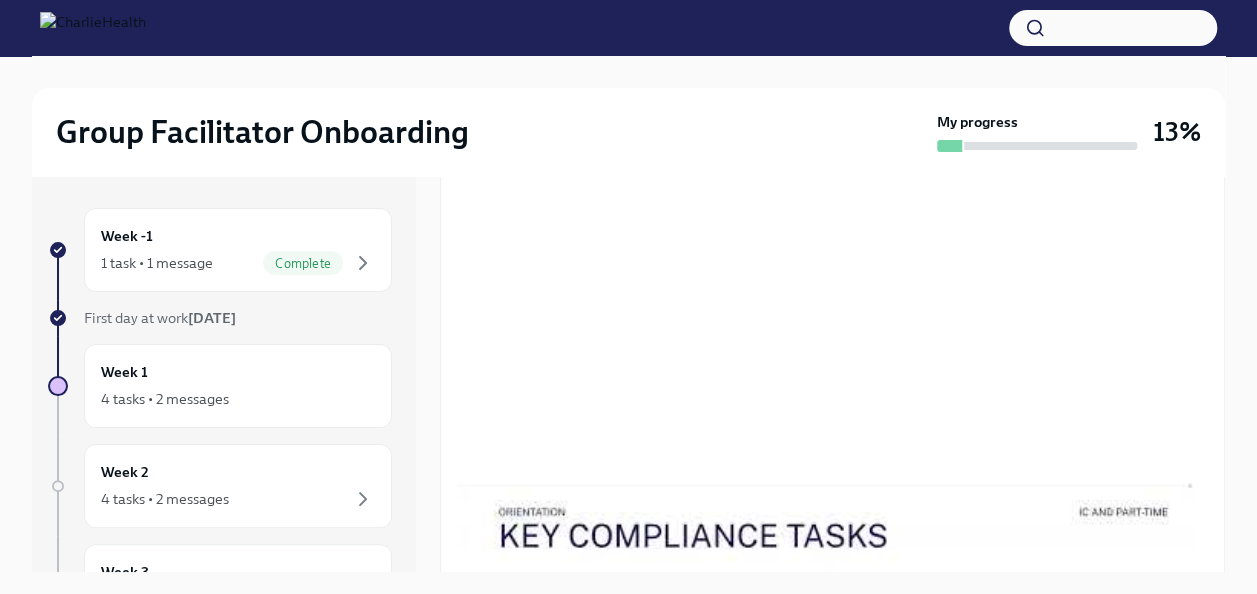 scroll, scrollTop: 1100, scrollLeft: 0, axis: vertical 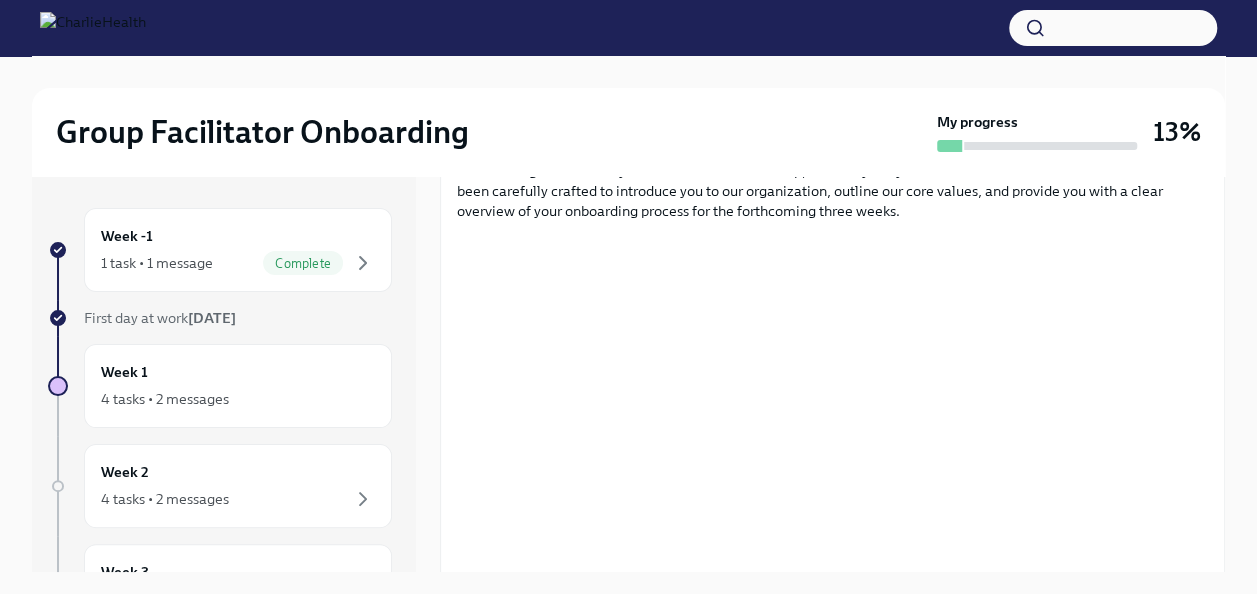 click at bounding box center [628, 72] 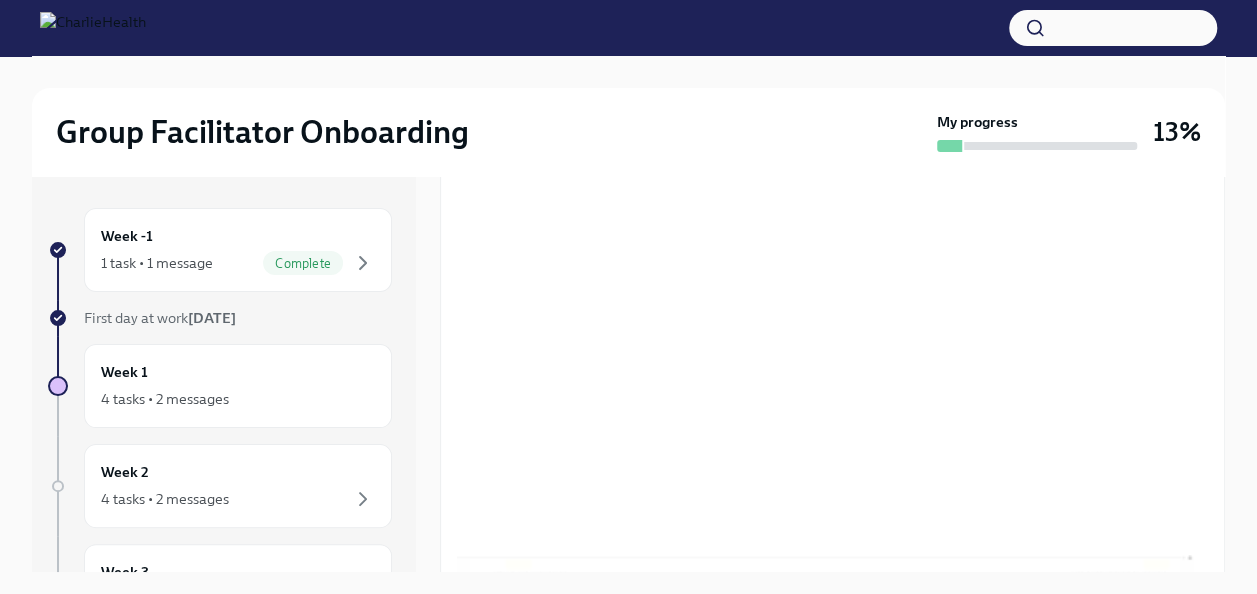 scroll, scrollTop: 1034, scrollLeft: 0, axis: vertical 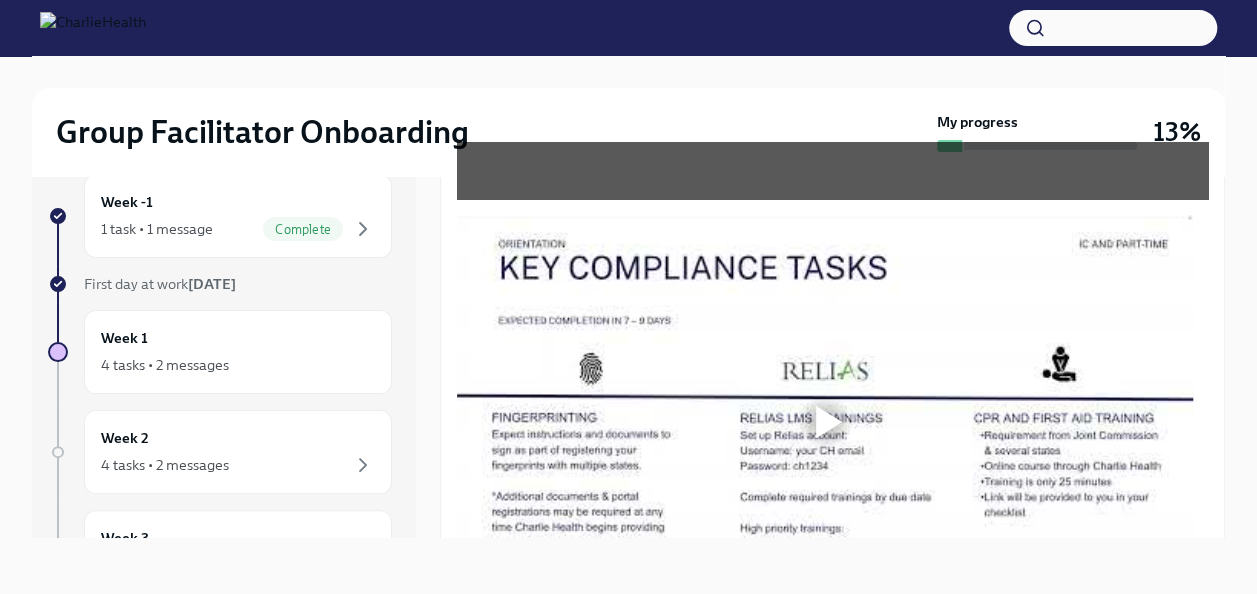 click at bounding box center [825, 422] 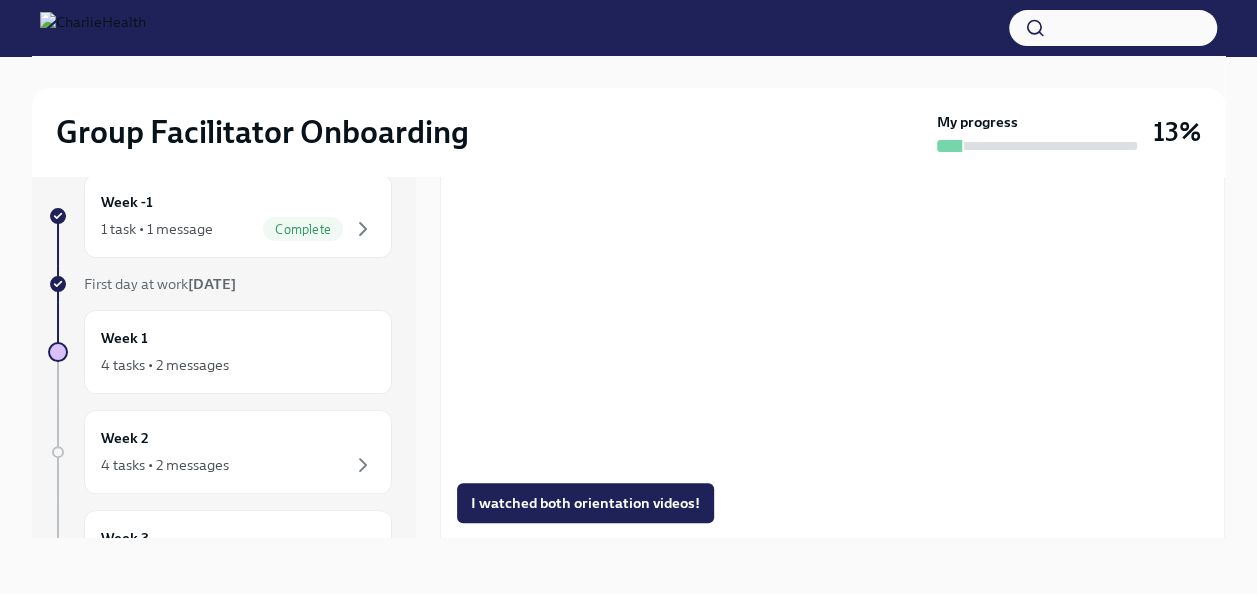 scroll, scrollTop: 1534, scrollLeft: 0, axis: vertical 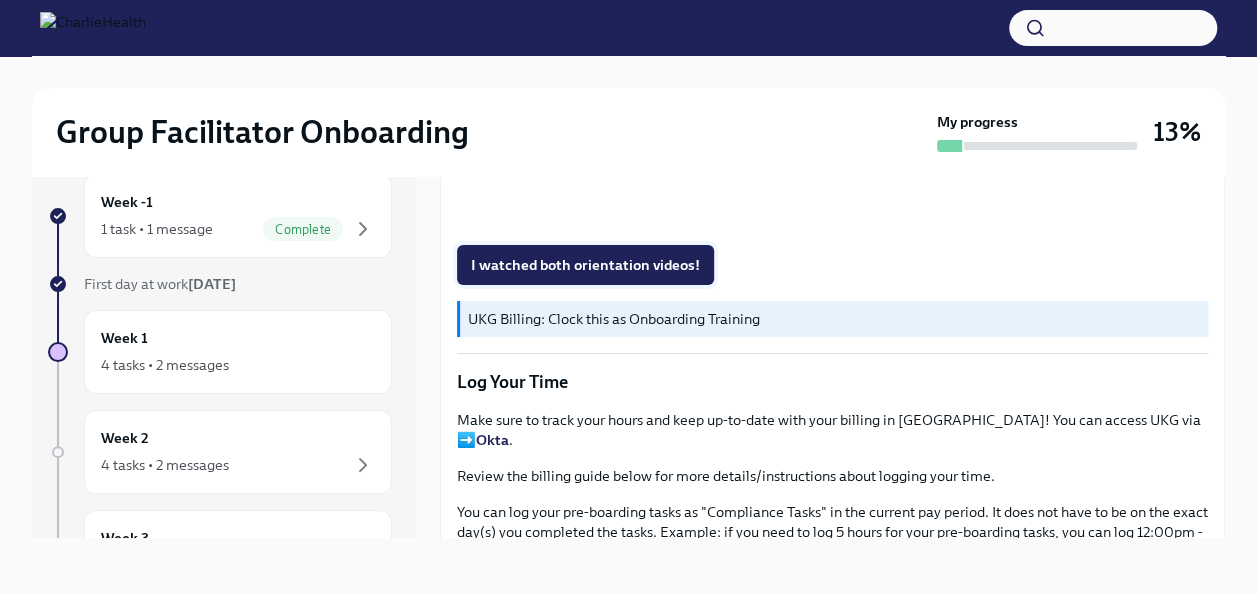 click on "I watched both orientation videos!" at bounding box center [585, 265] 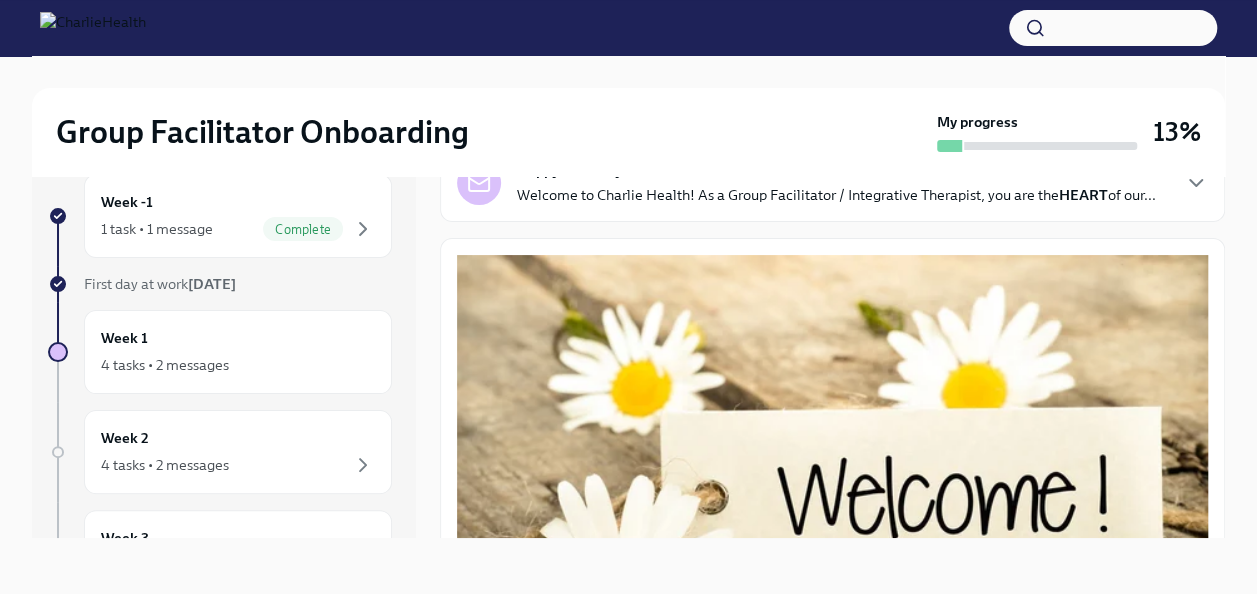 scroll, scrollTop: 0, scrollLeft: 0, axis: both 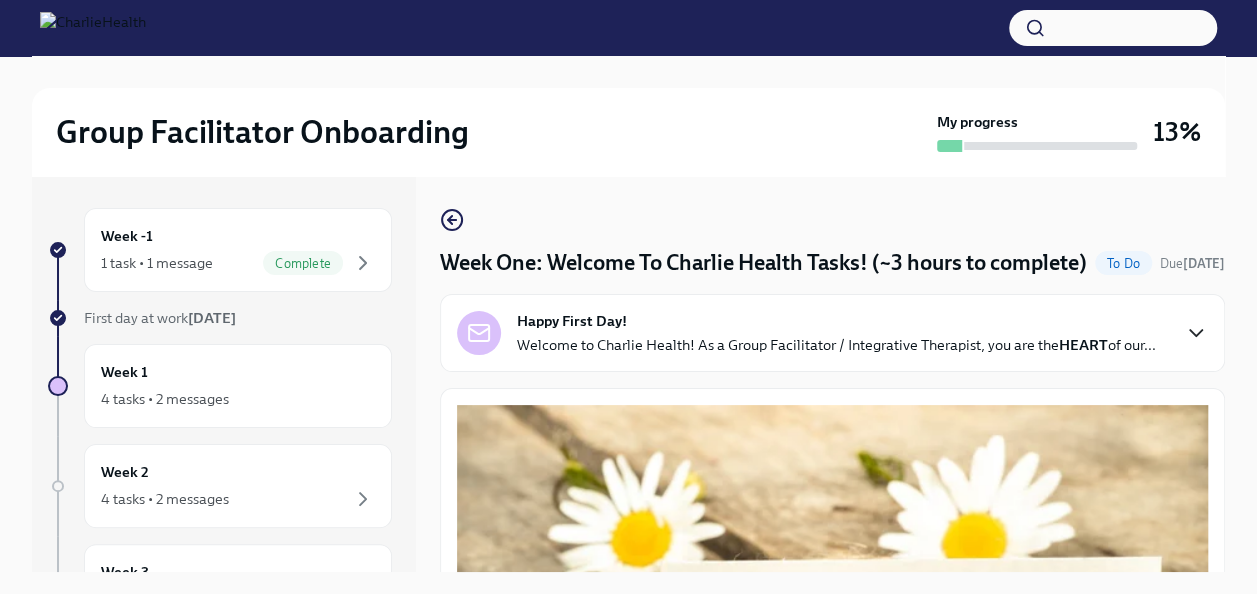 click 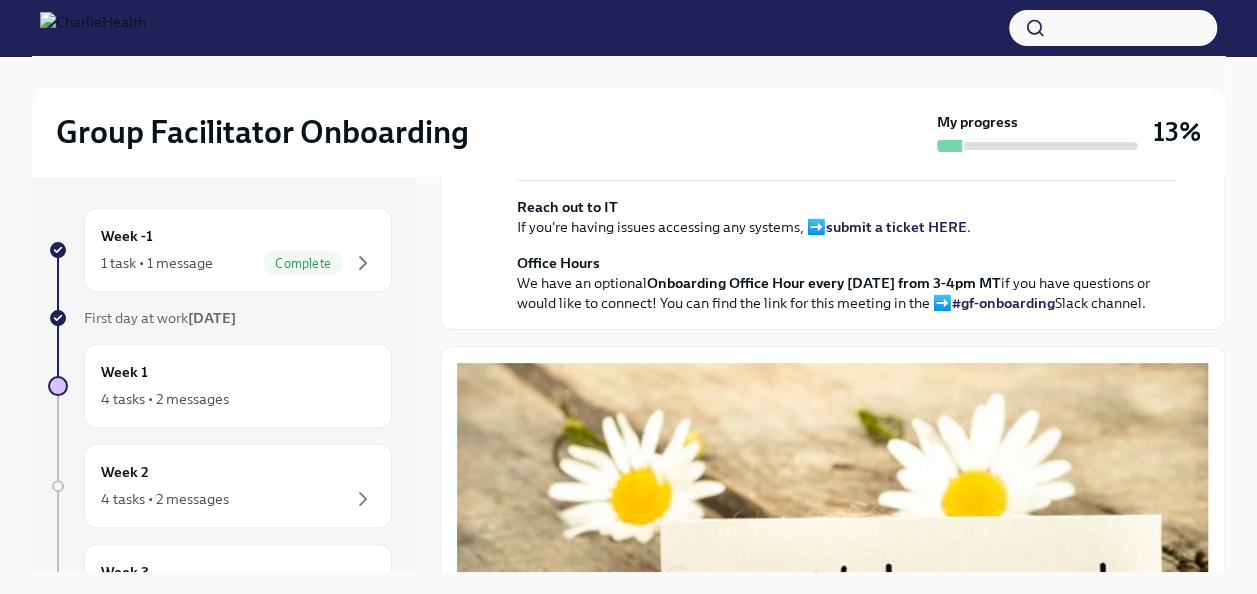 scroll, scrollTop: 600, scrollLeft: 0, axis: vertical 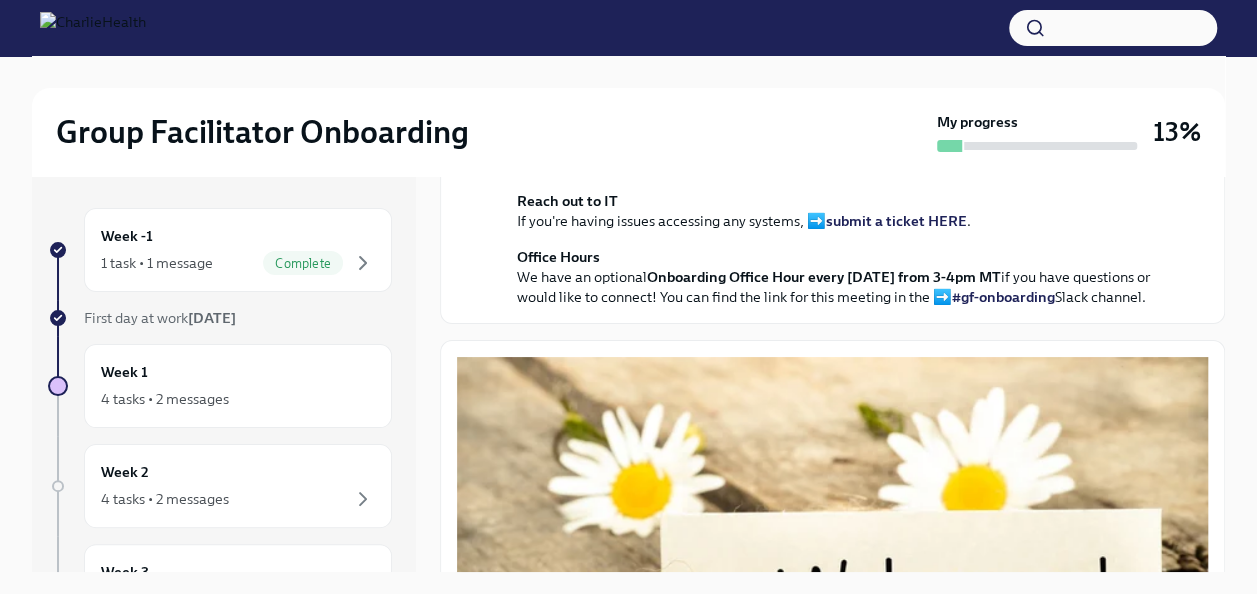click on "view the FULL onboarding plan HERE" at bounding box center [811, 16] 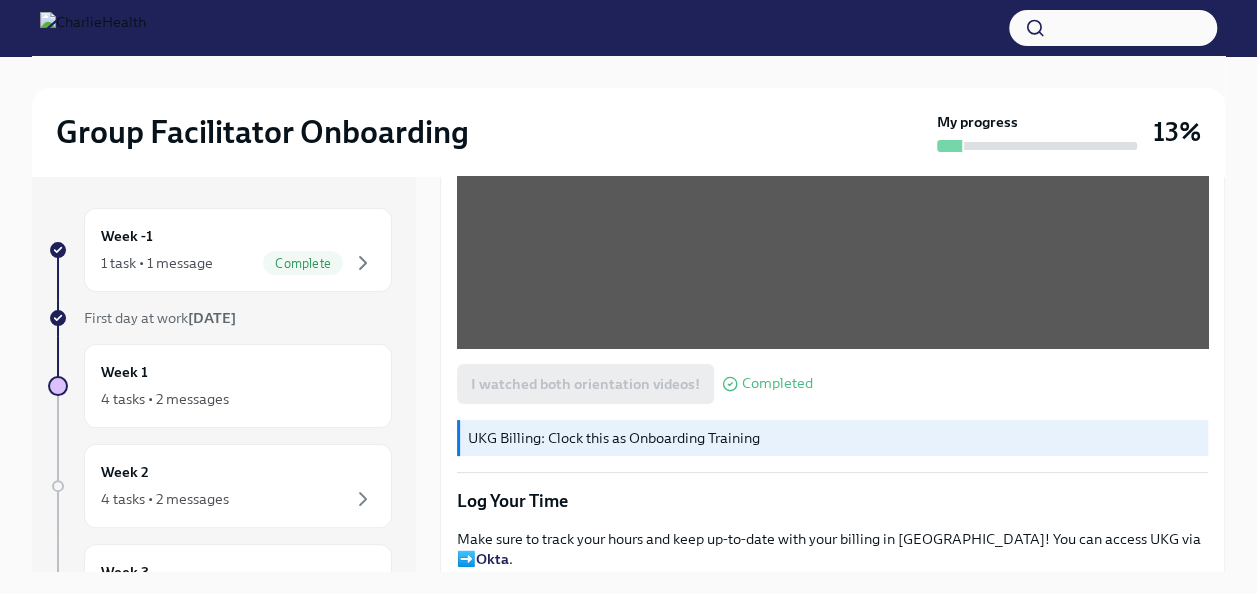 scroll, scrollTop: 2200, scrollLeft: 0, axis: vertical 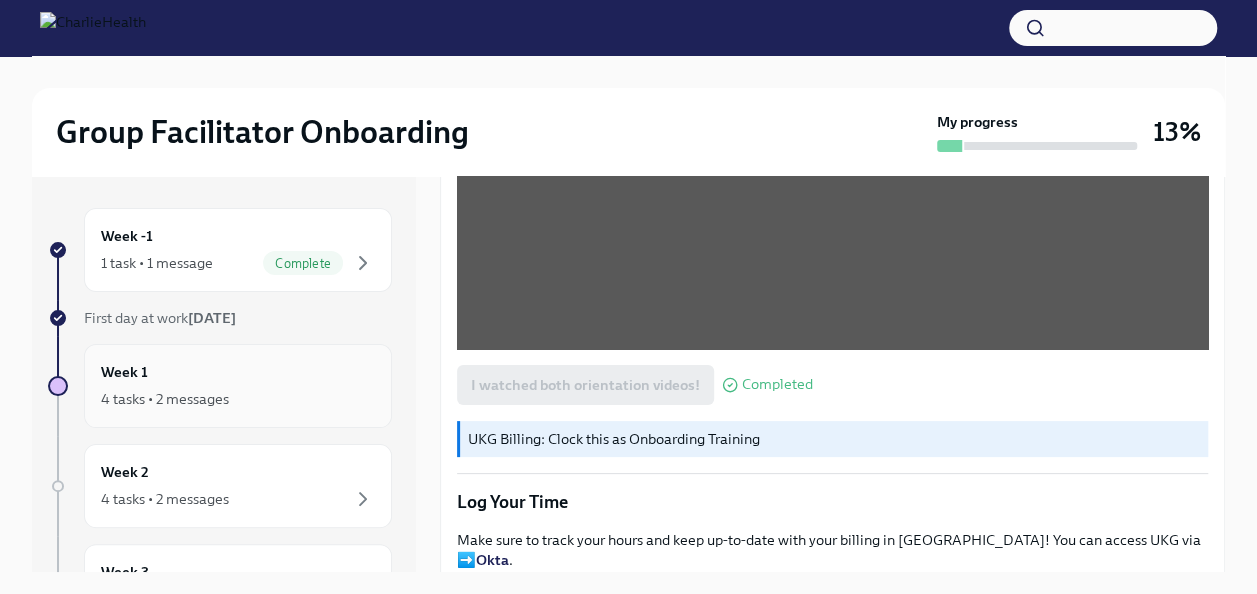 click on "4 tasks • 2 messages" at bounding box center (165, 399) 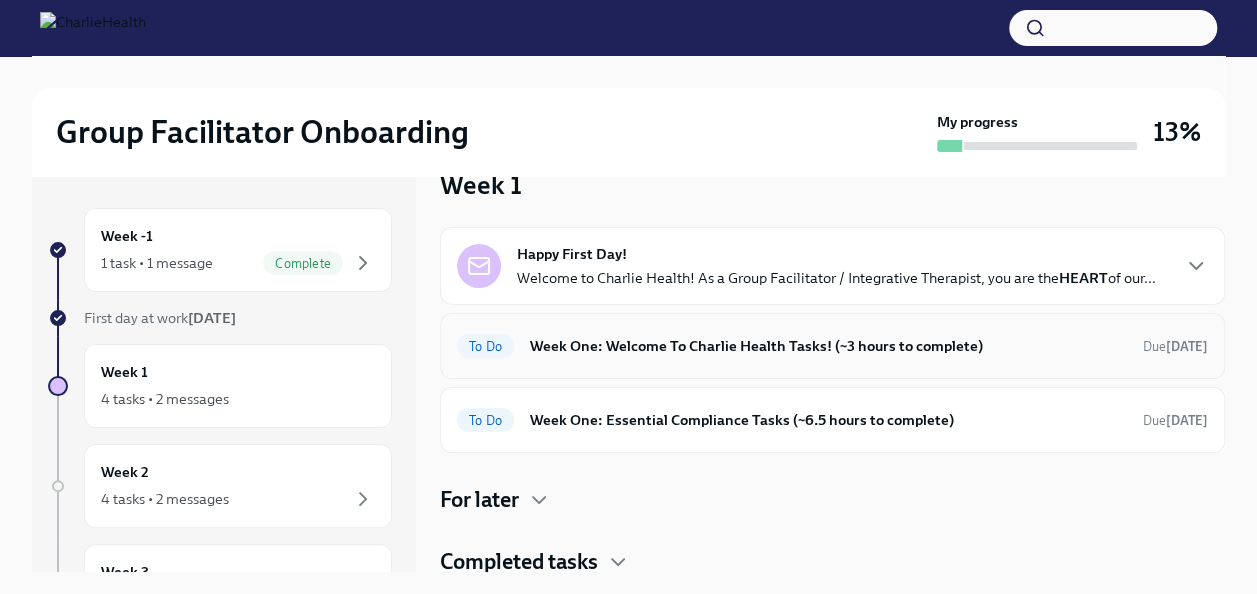 scroll, scrollTop: 64, scrollLeft: 0, axis: vertical 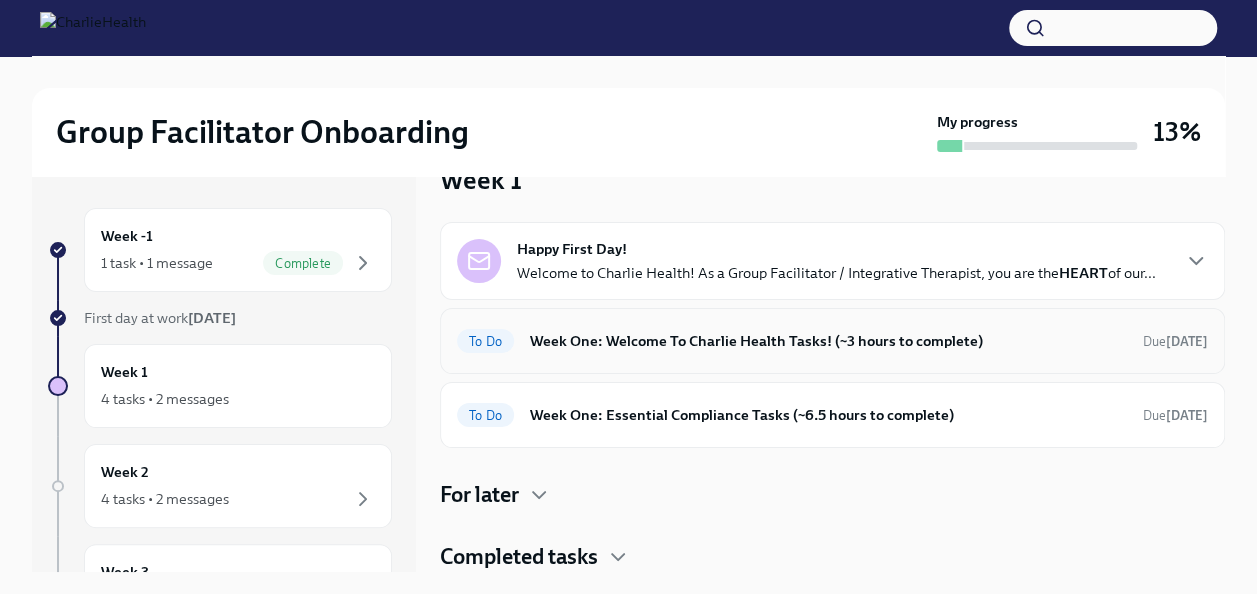 click on "Week One: Welcome To Charlie Health Tasks! (~3 hours to complete)" at bounding box center (828, 341) 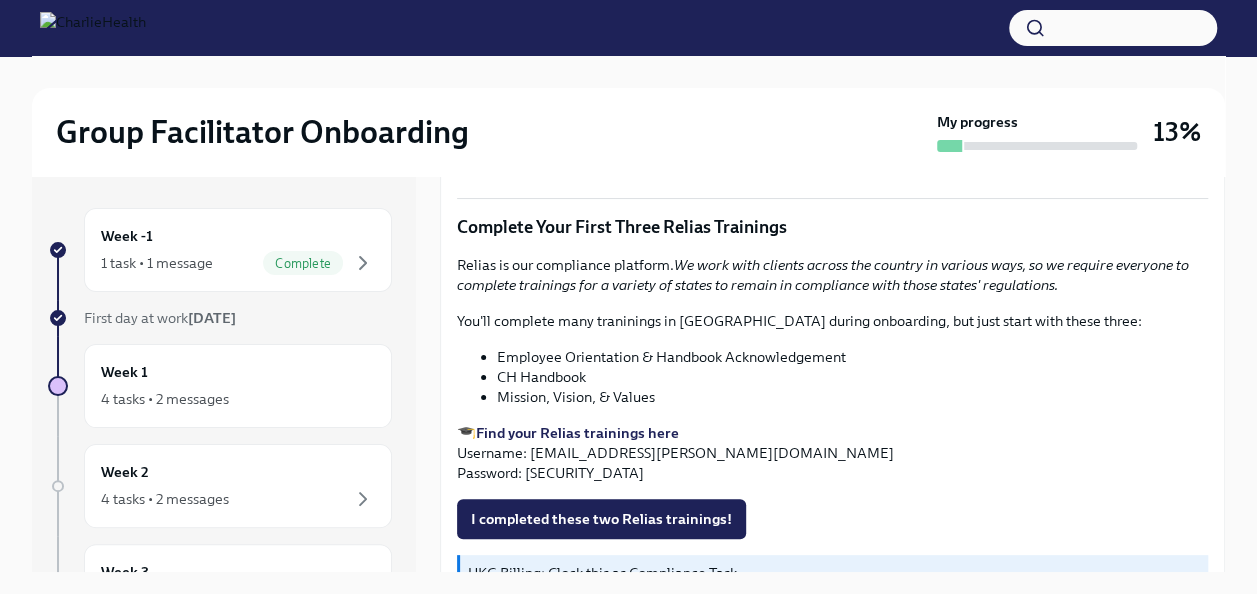 scroll, scrollTop: 2200, scrollLeft: 0, axis: vertical 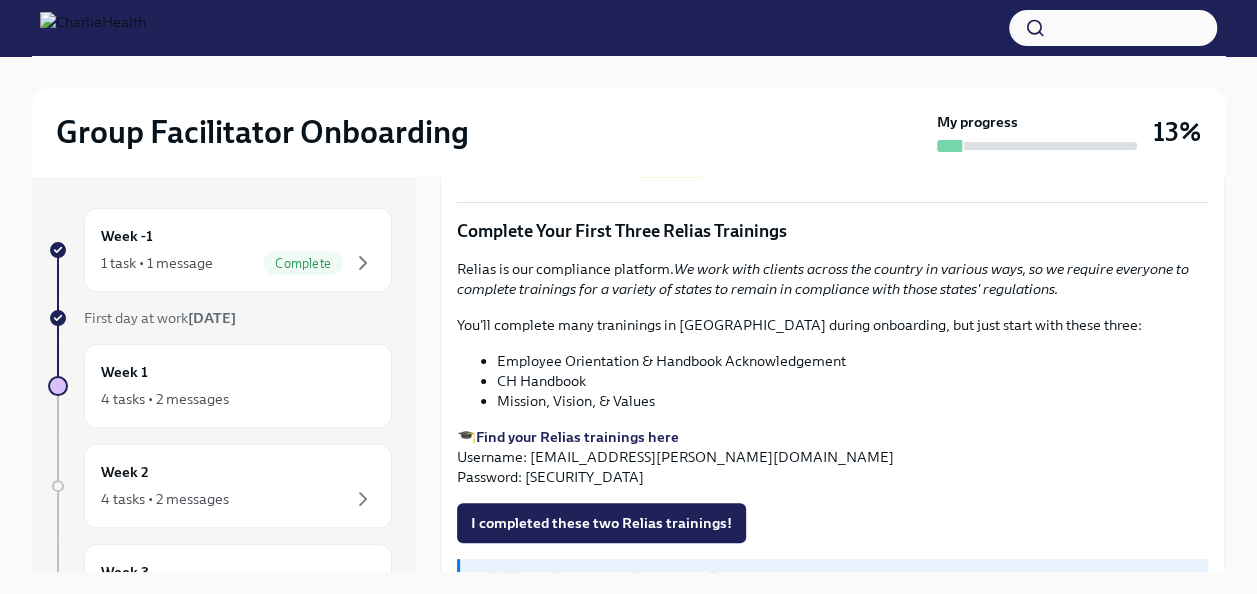 click on "Find your Relias trainings here" at bounding box center (577, 437) 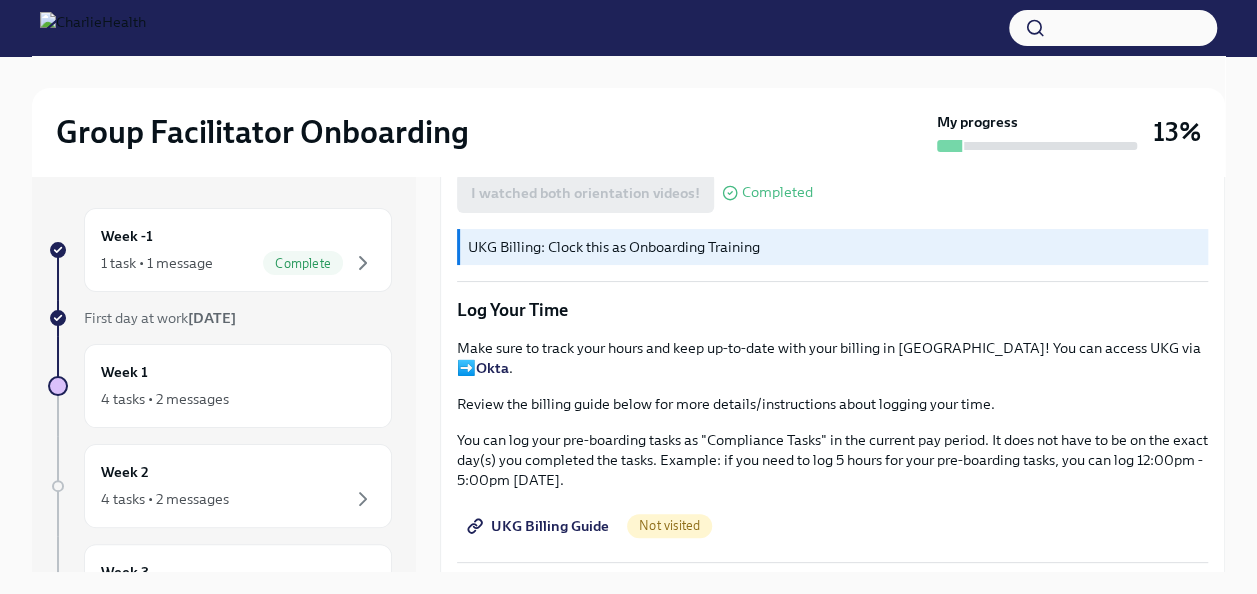 scroll, scrollTop: 1912, scrollLeft: 0, axis: vertical 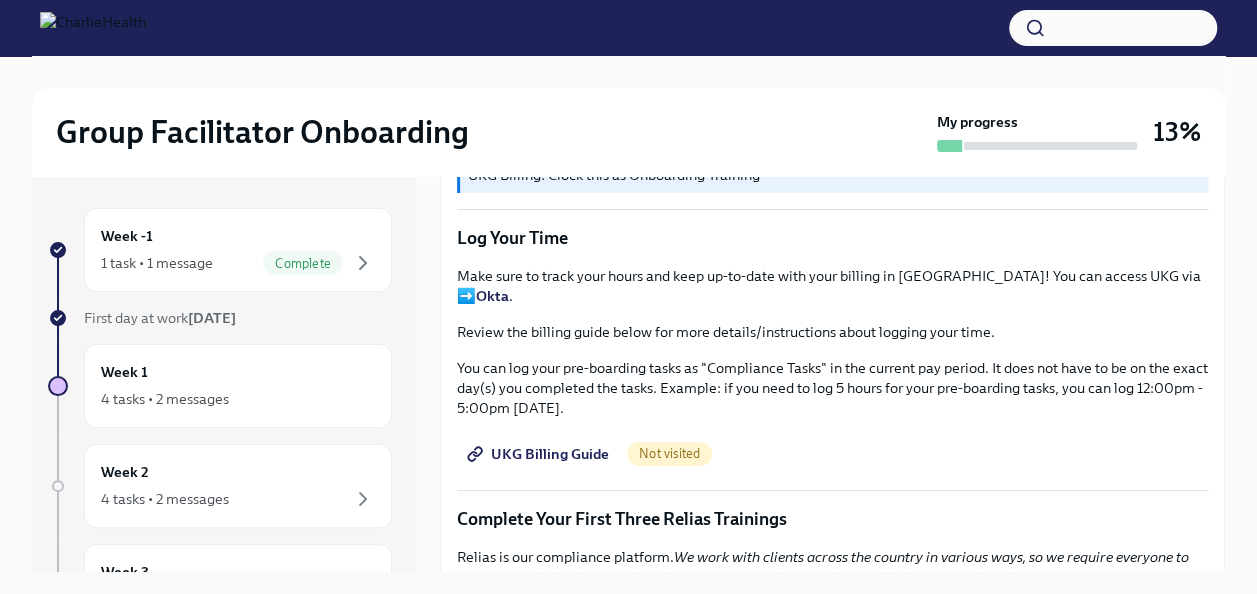 click on "UKG Billing Guide" at bounding box center [540, 454] 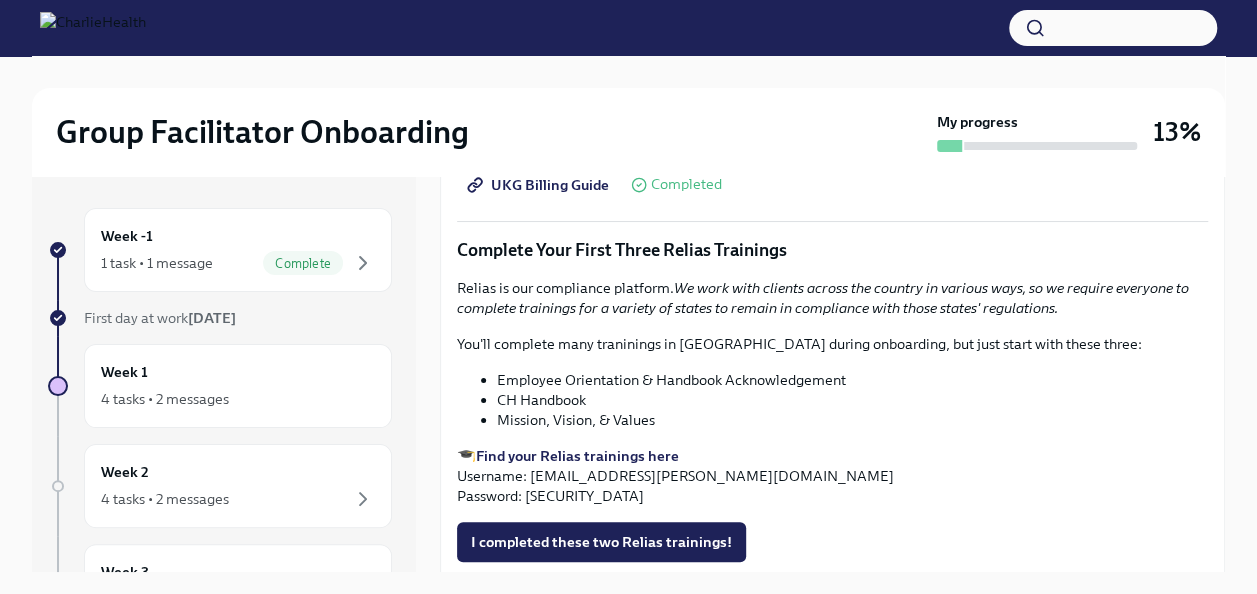 scroll, scrollTop: 2212, scrollLeft: 0, axis: vertical 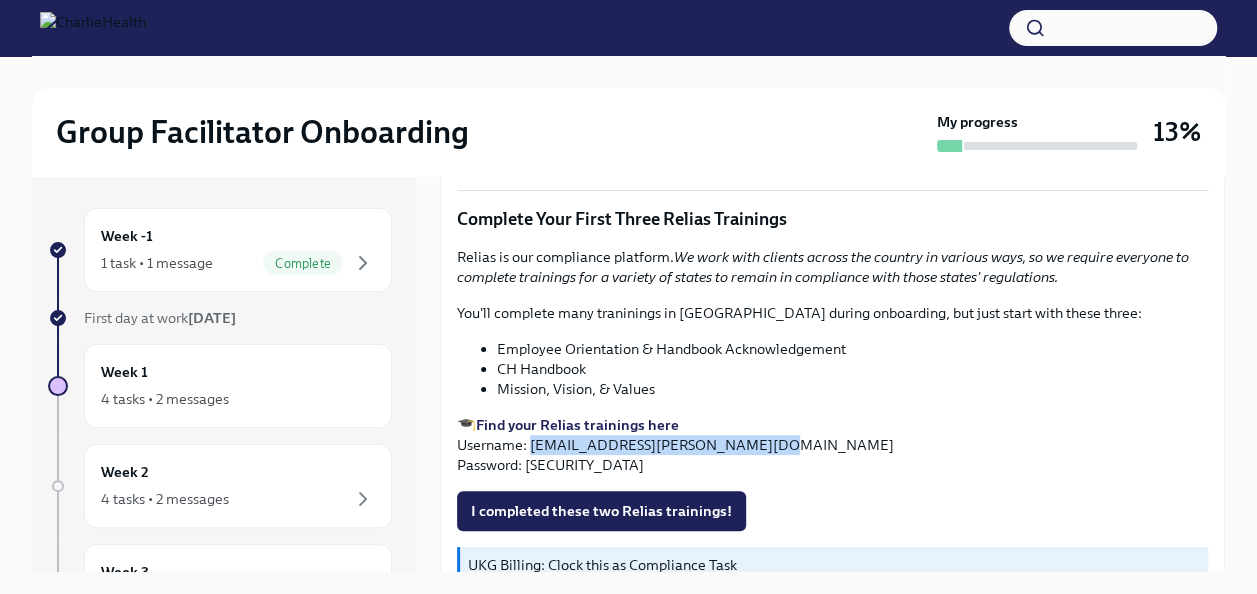 drag, startPoint x: 763, startPoint y: 464, endPoint x: 532, endPoint y: 466, distance: 231.00865 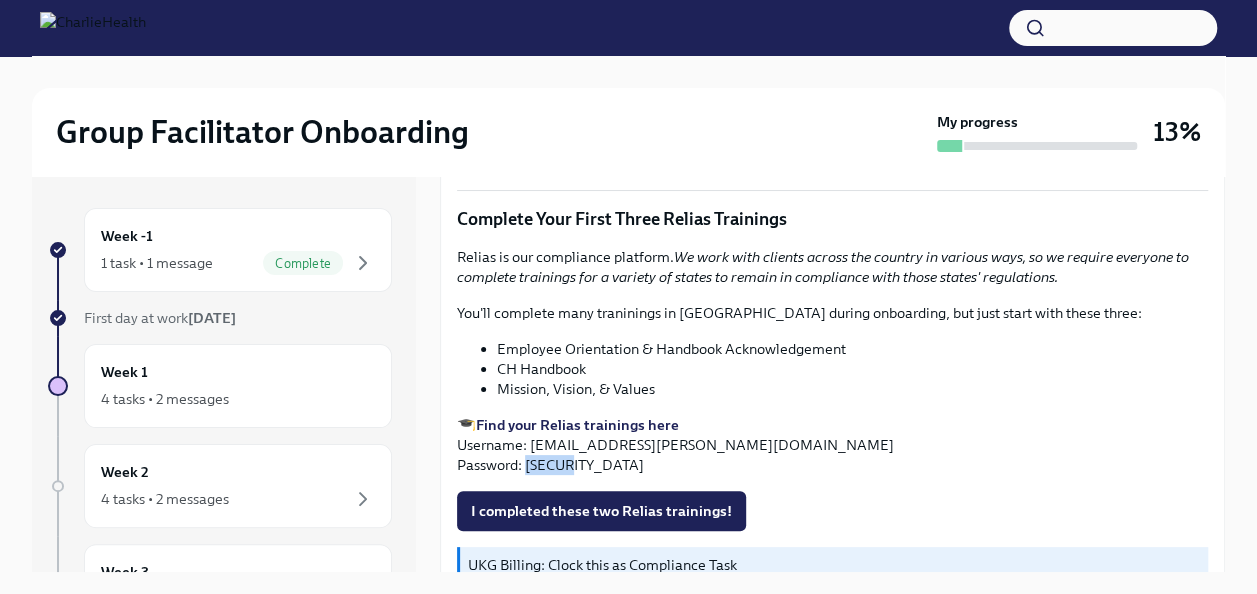 drag, startPoint x: 572, startPoint y: 487, endPoint x: 525, endPoint y: 486, distance: 47.010635 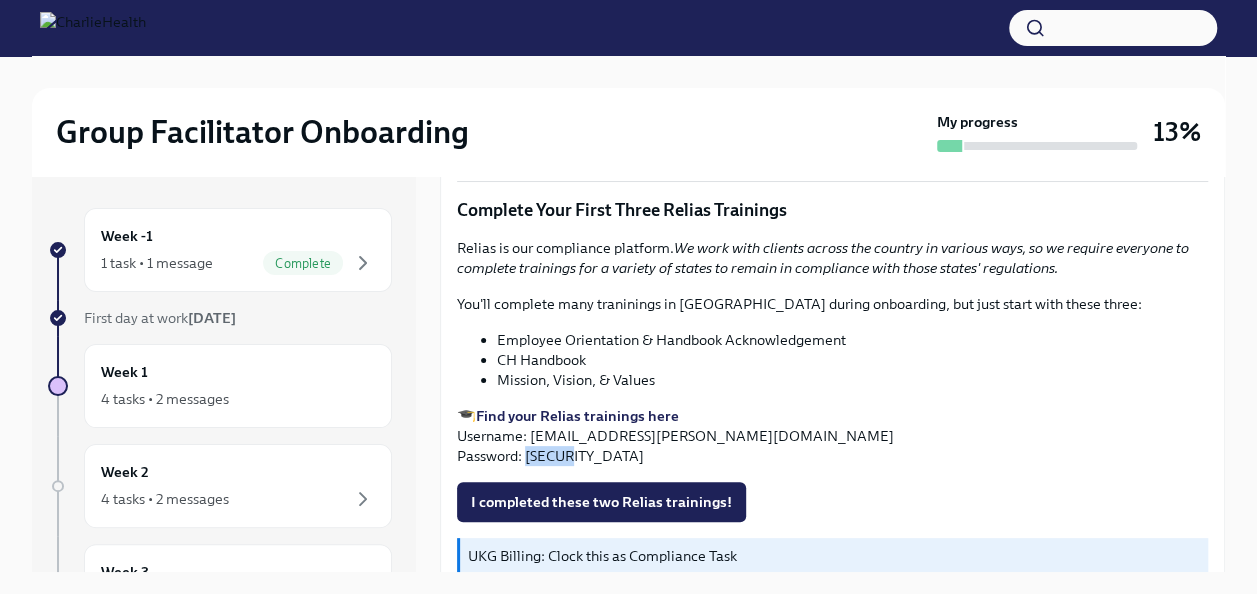 scroll, scrollTop: 2212, scrollLeft: 0, axis: vertical 